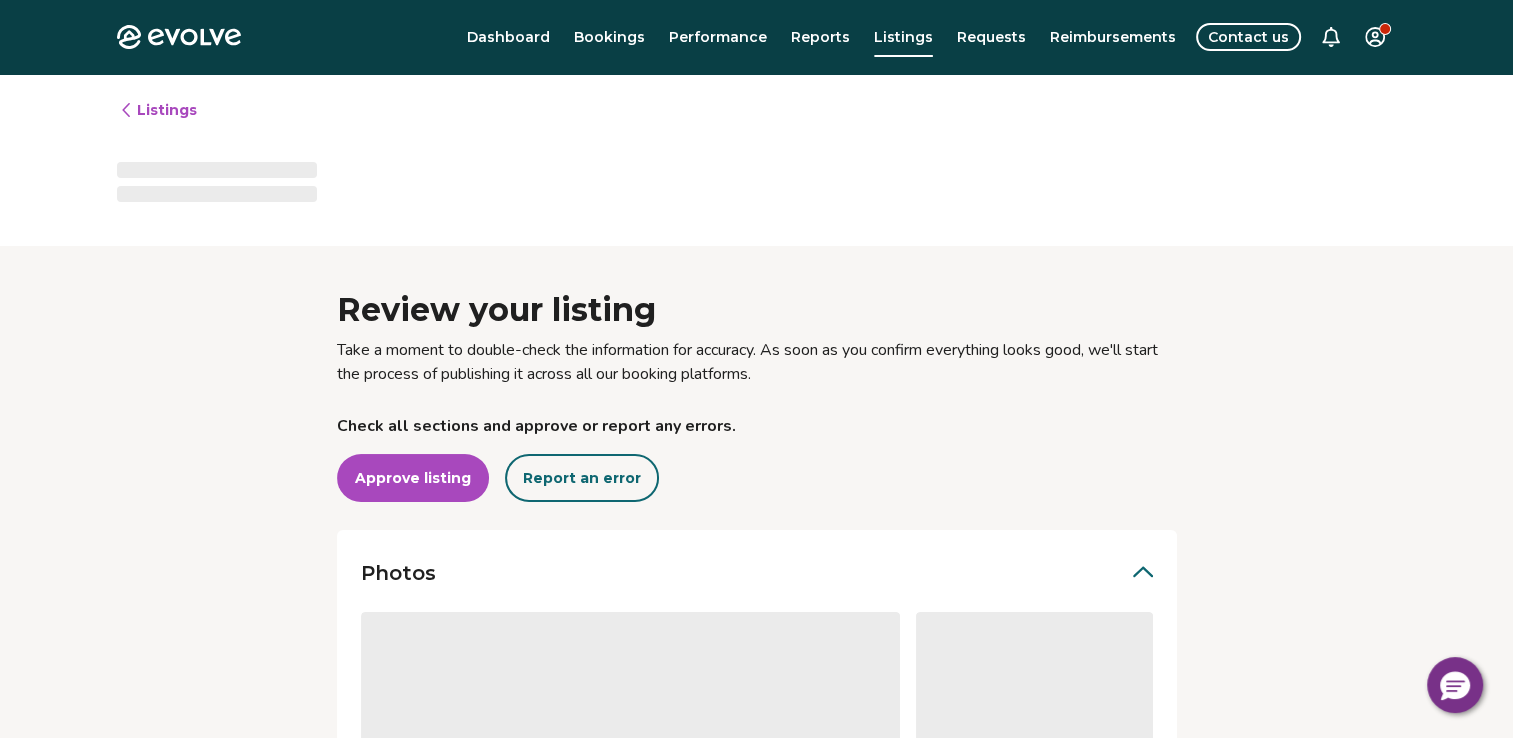 scroll, scrollTop: 296, scrollLeft: 0, axis: vertical 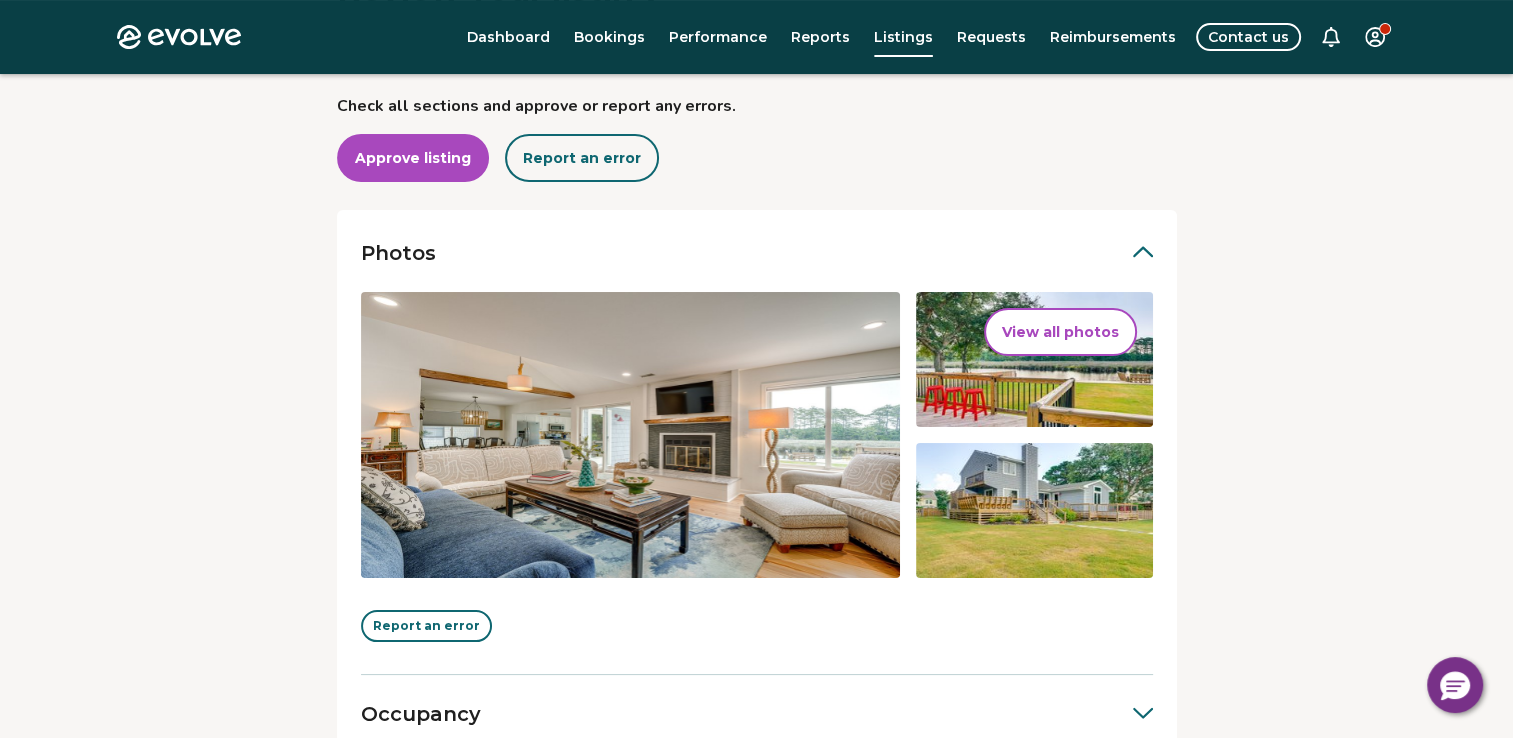 click on "View all photos" at bounding box center [1060, 332] 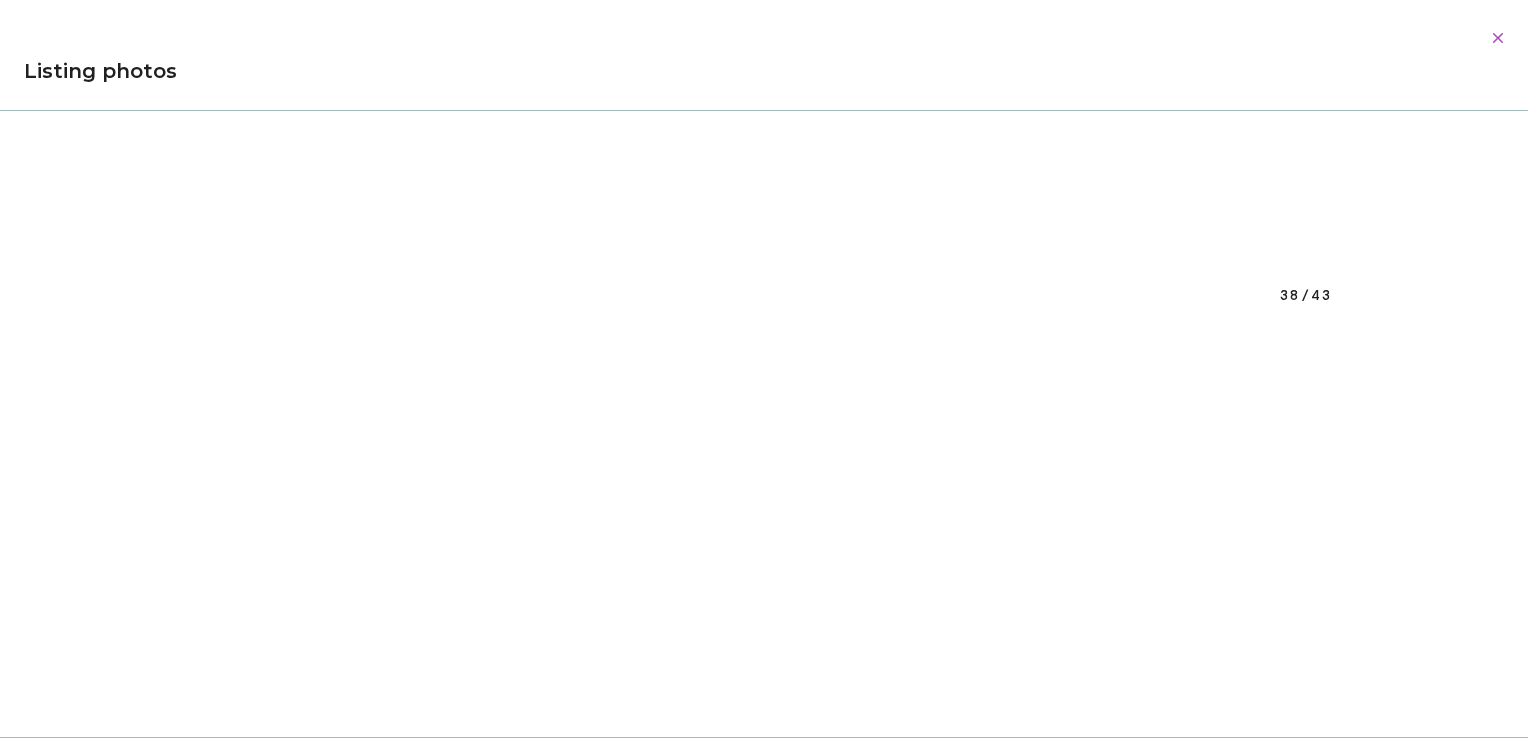 scroll, scrollTop: 27292, scrollLeft: 0, axis: vertical 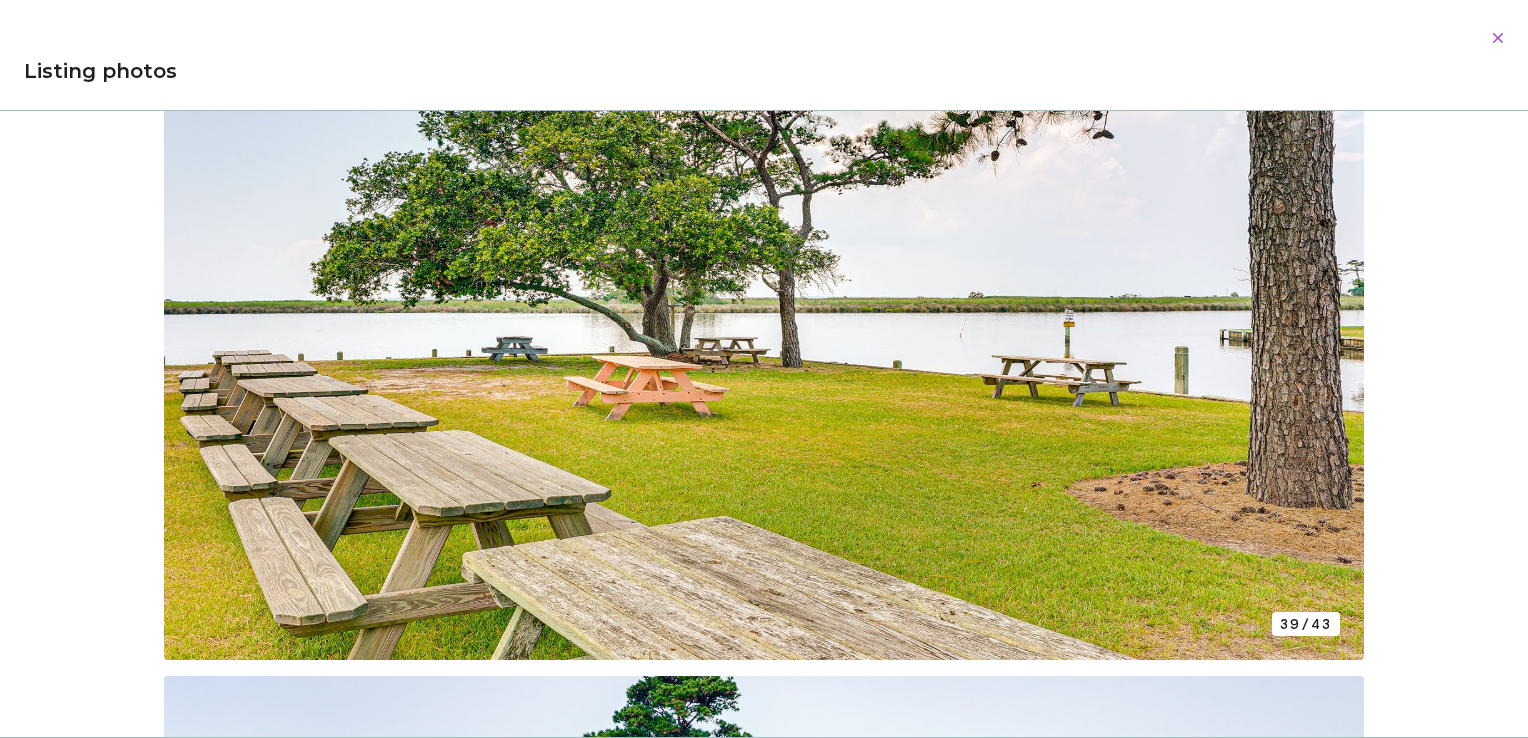 click at bounding box center (764, 312) 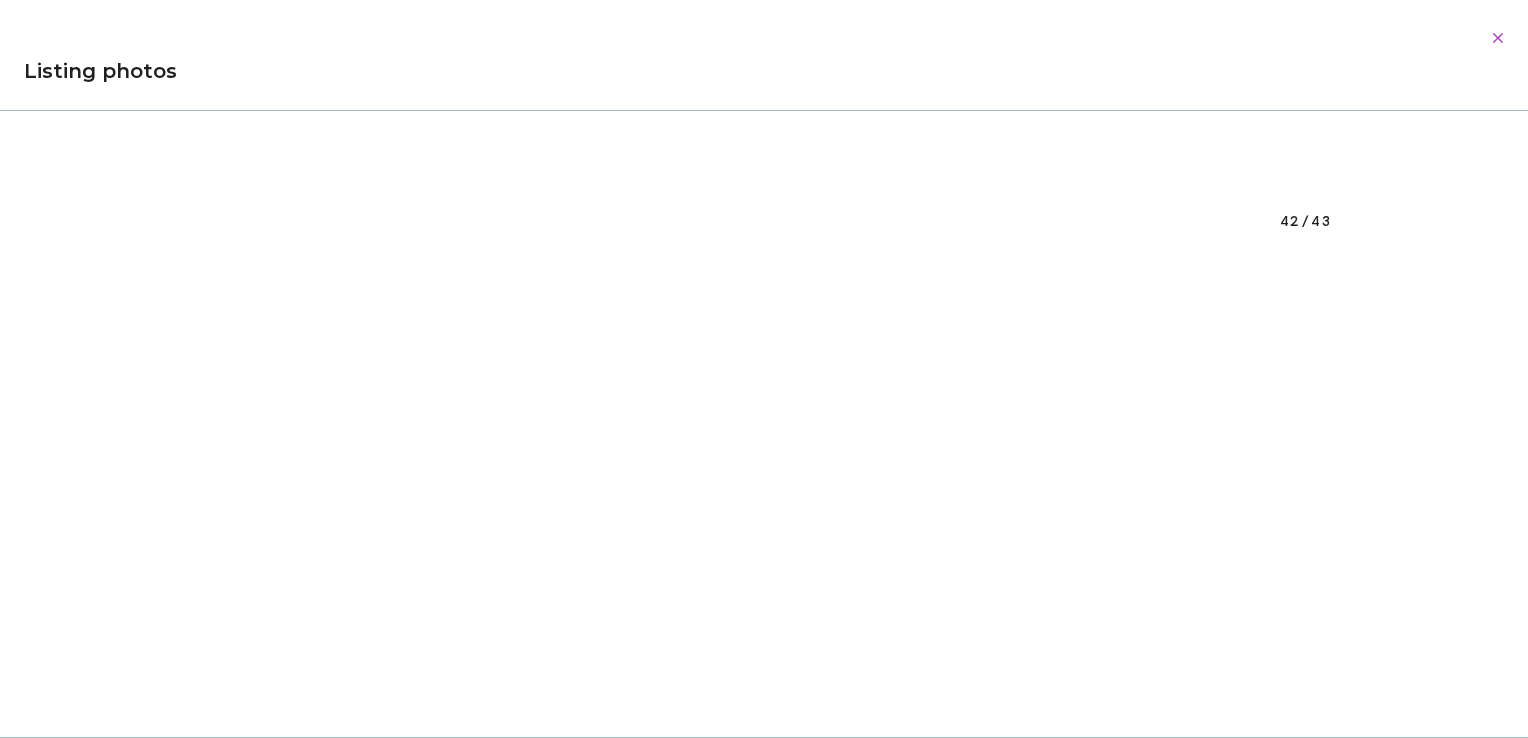 scroll, scrollTop: 30092, scrollLeft: 0, axis: vertical 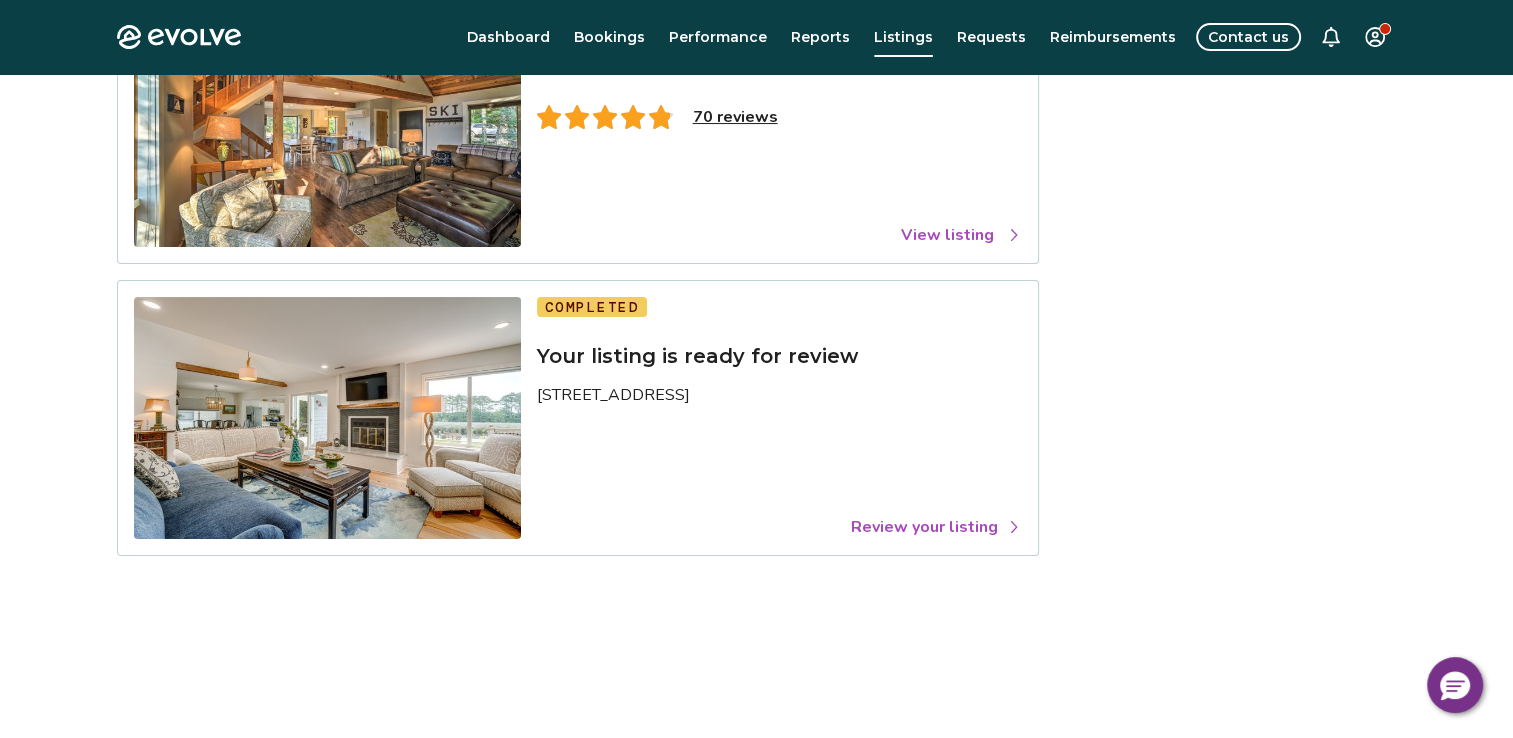 click on "Review your listing" at bounding box center (936, 527) 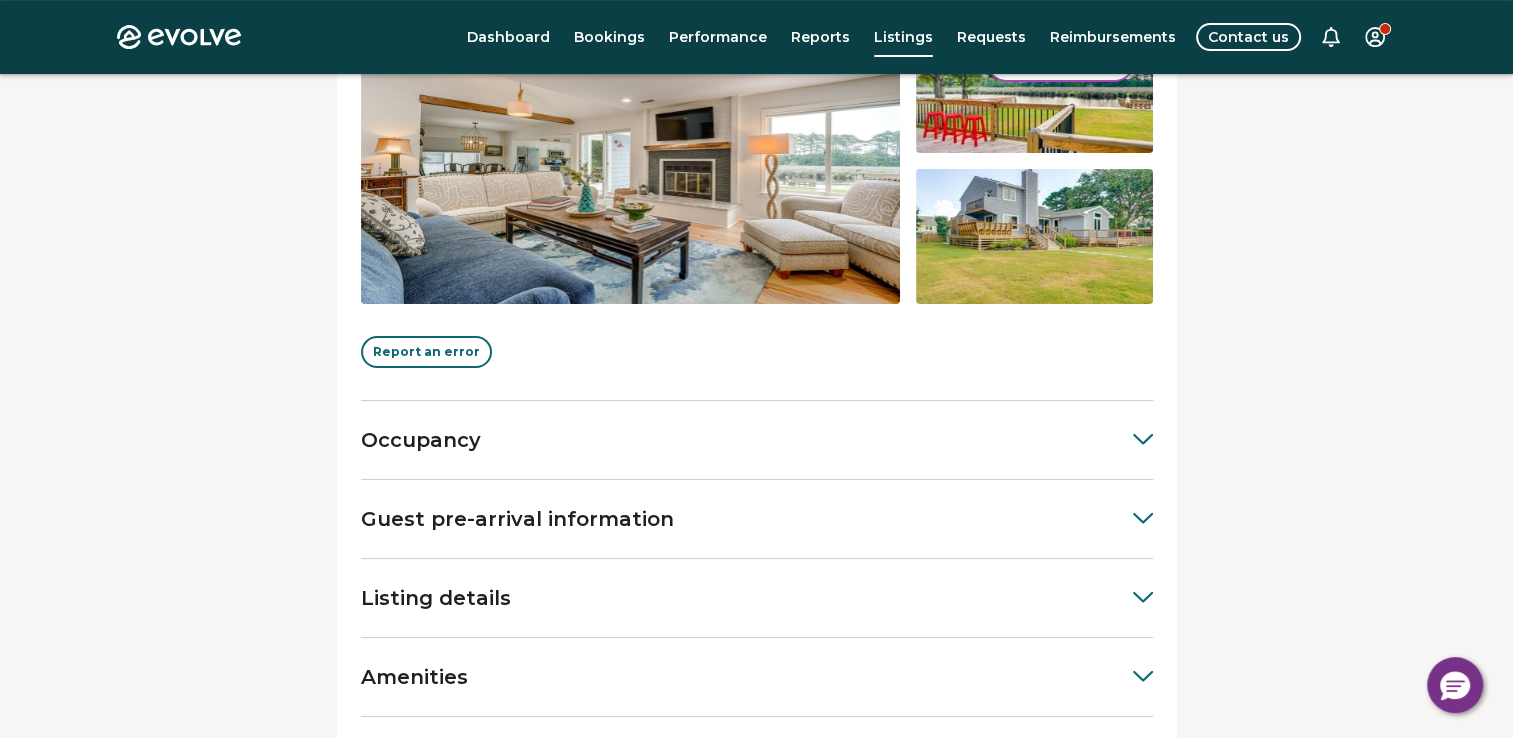 scroll, scrollTop: 680, scrollLeft: 0, axis: vertical 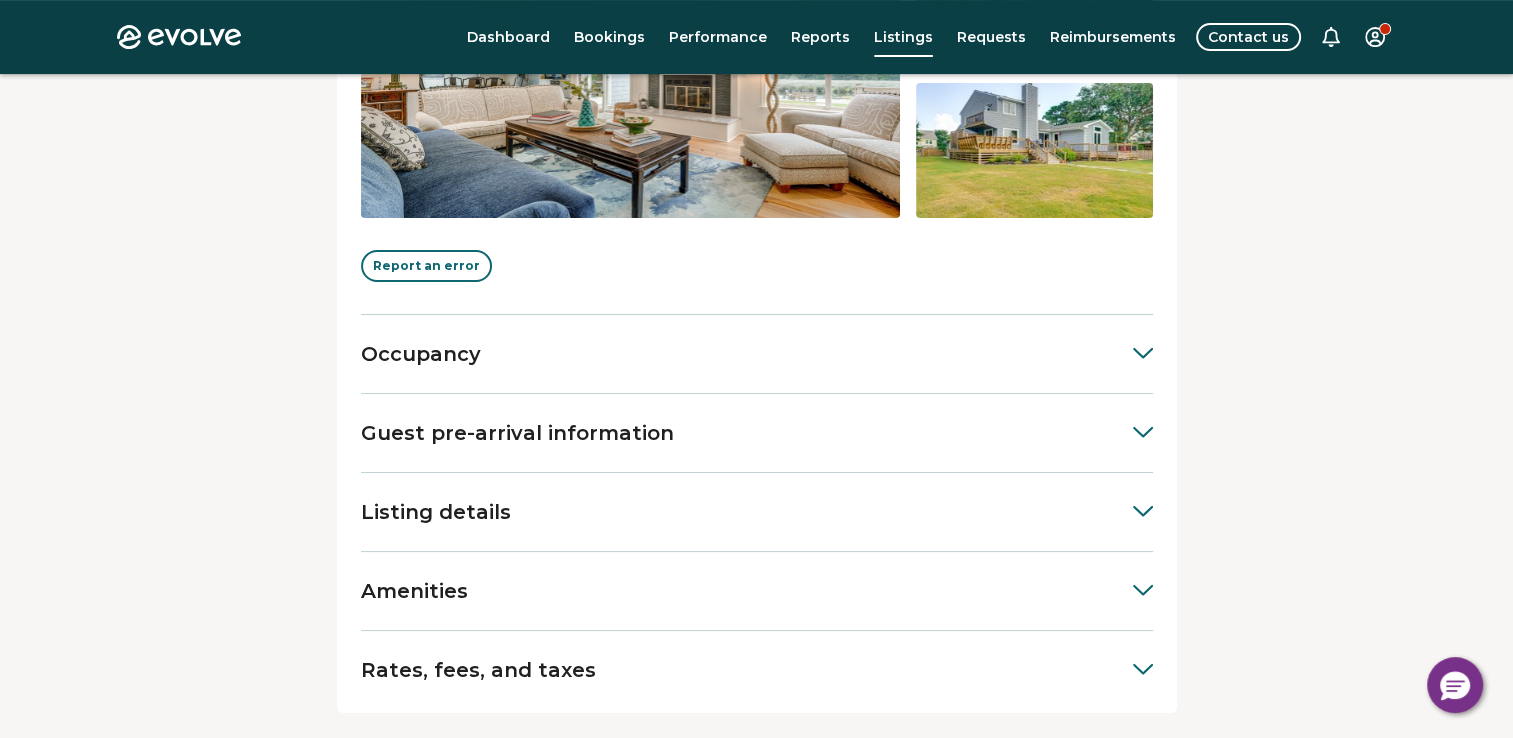 click 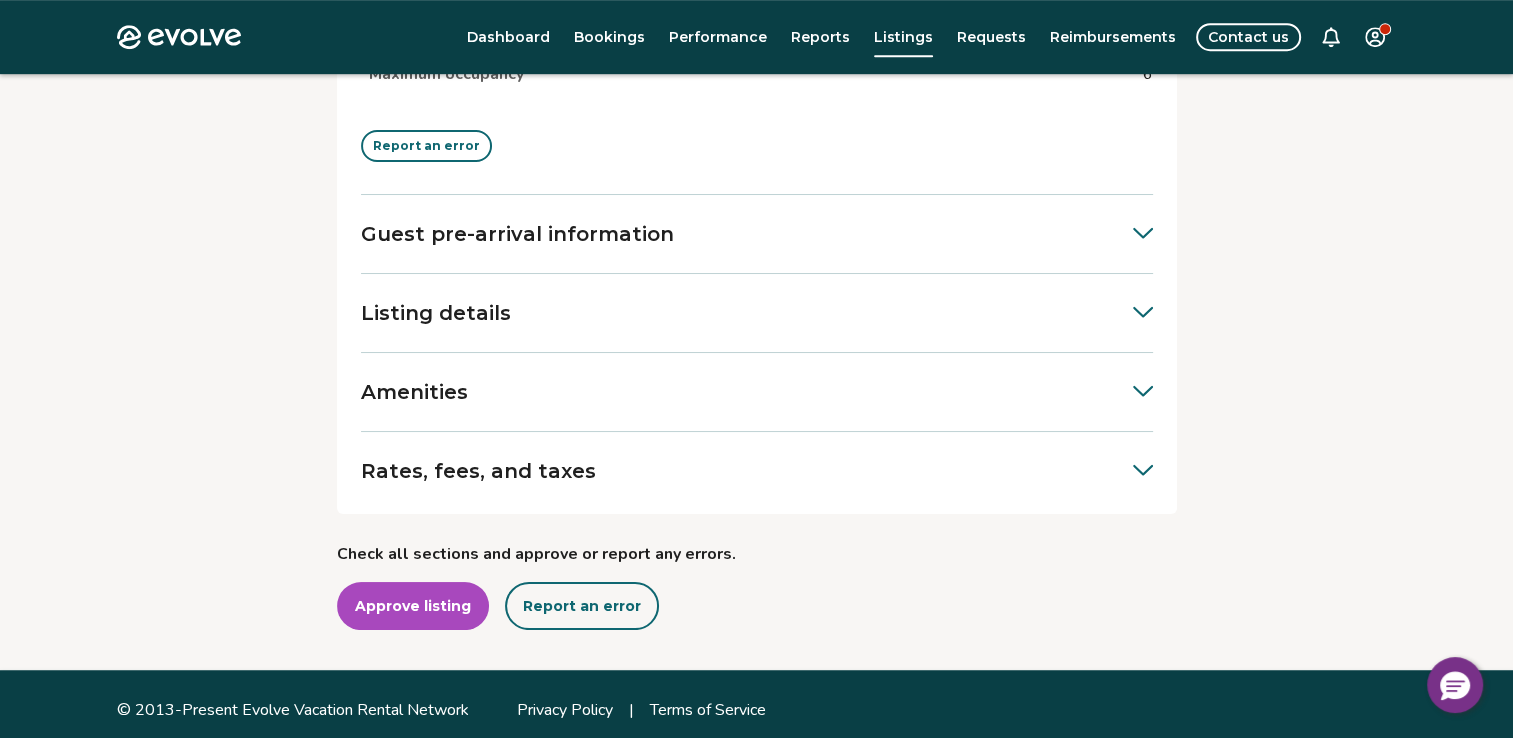 scroll, scrollTop: 1143, scrollLeft: 0, axis: vertical 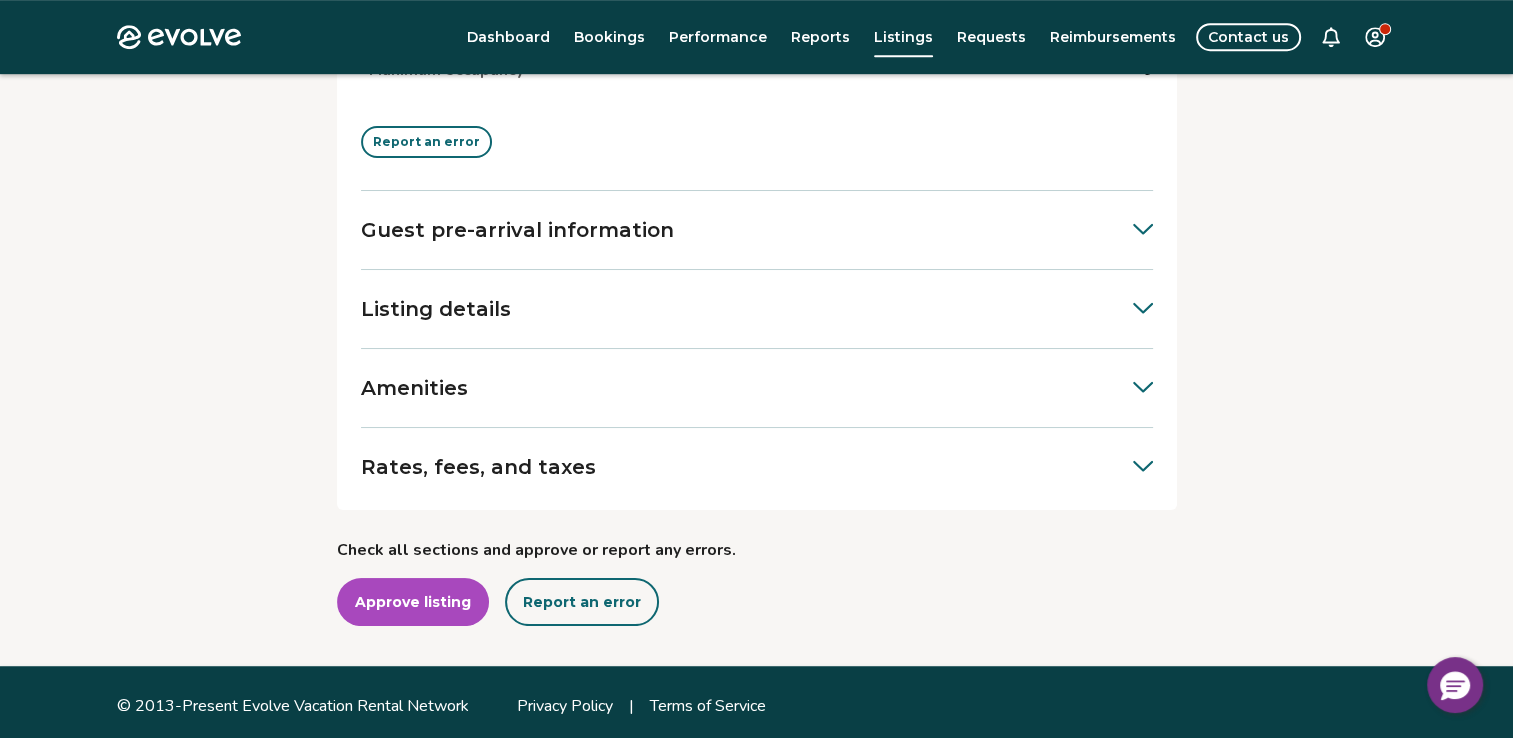 click 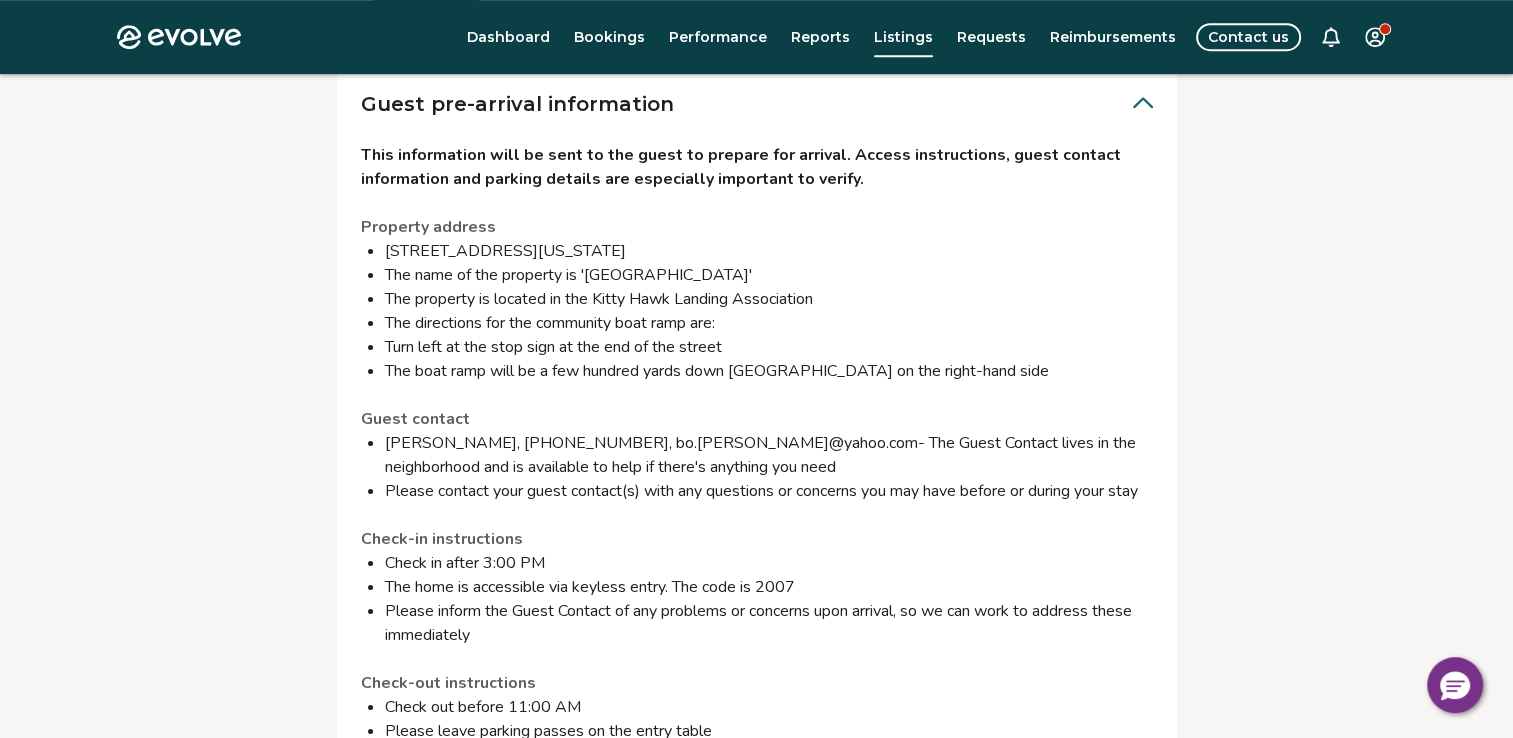 scroll, scrollTop: 1274, scrollLeft: 0, axis: vertical 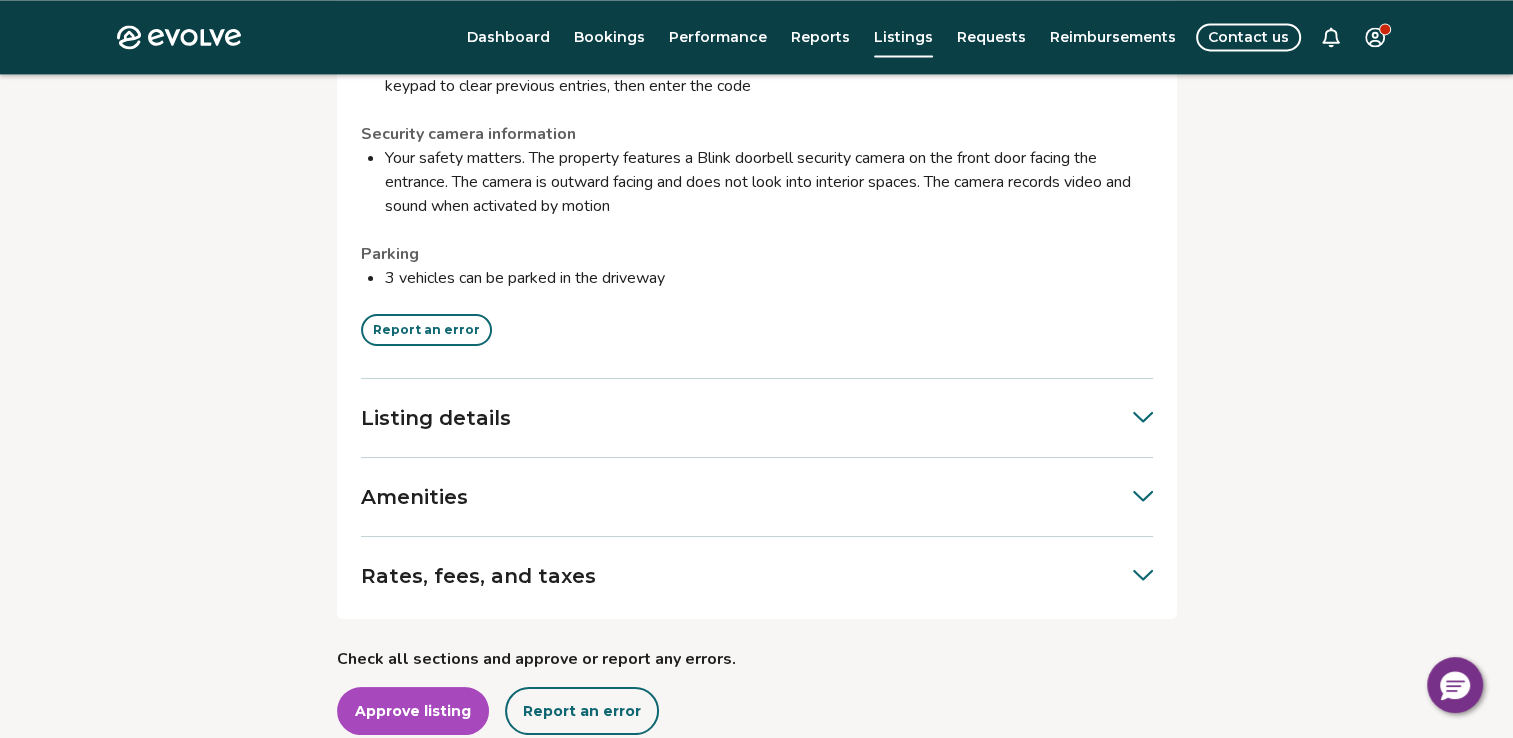 click at bounding box center [1133, 415] 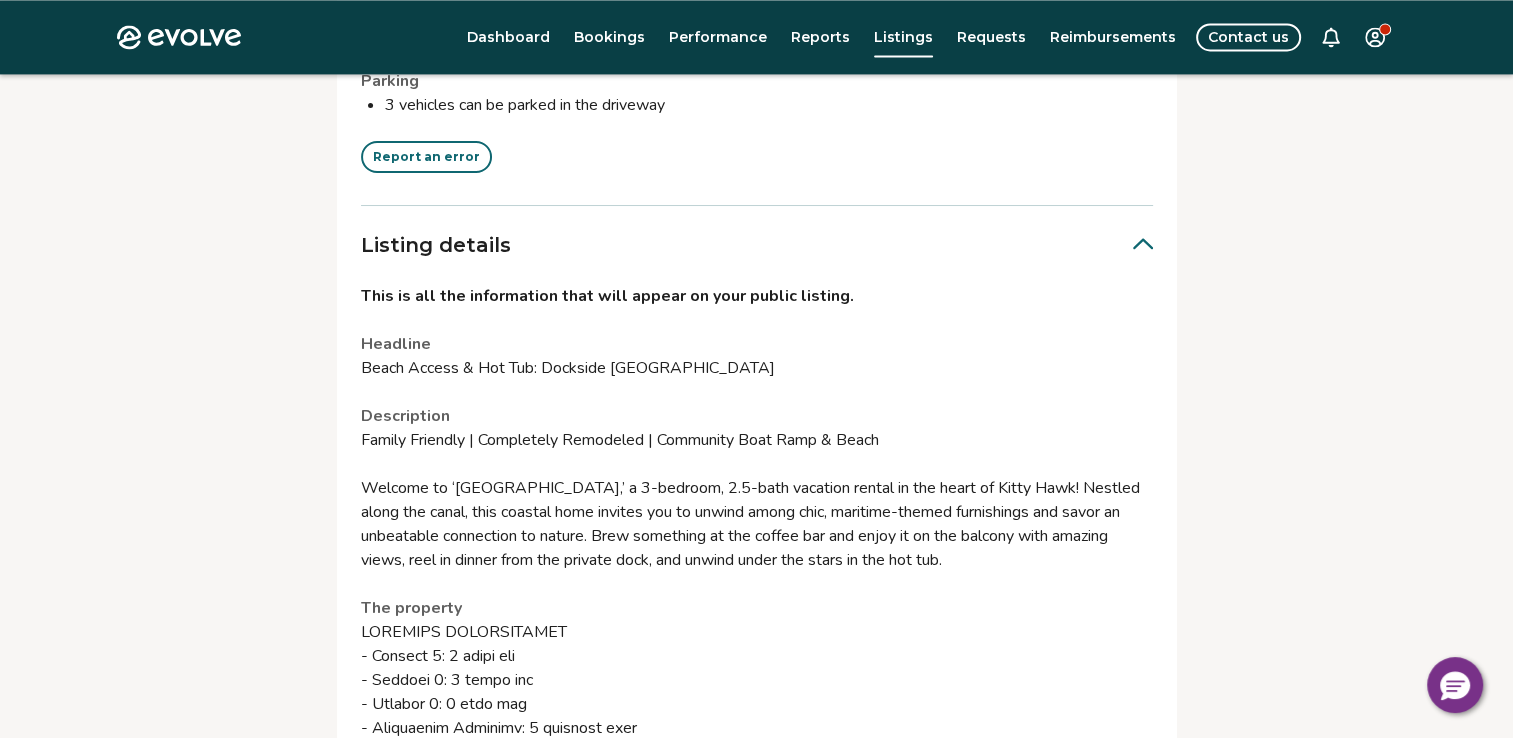scroll, scrollTop: 3073, scrollLeft: 0, axis: vertical 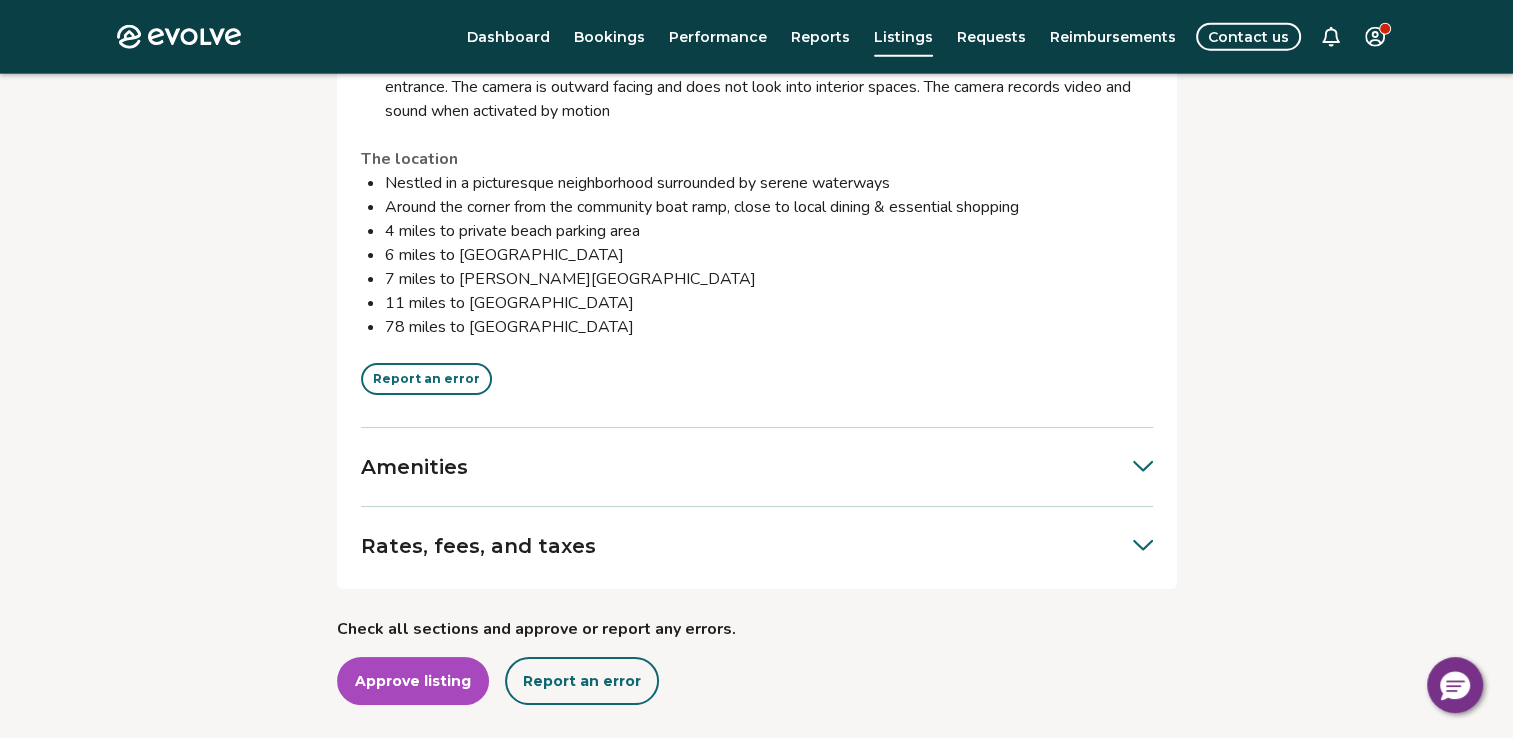 click 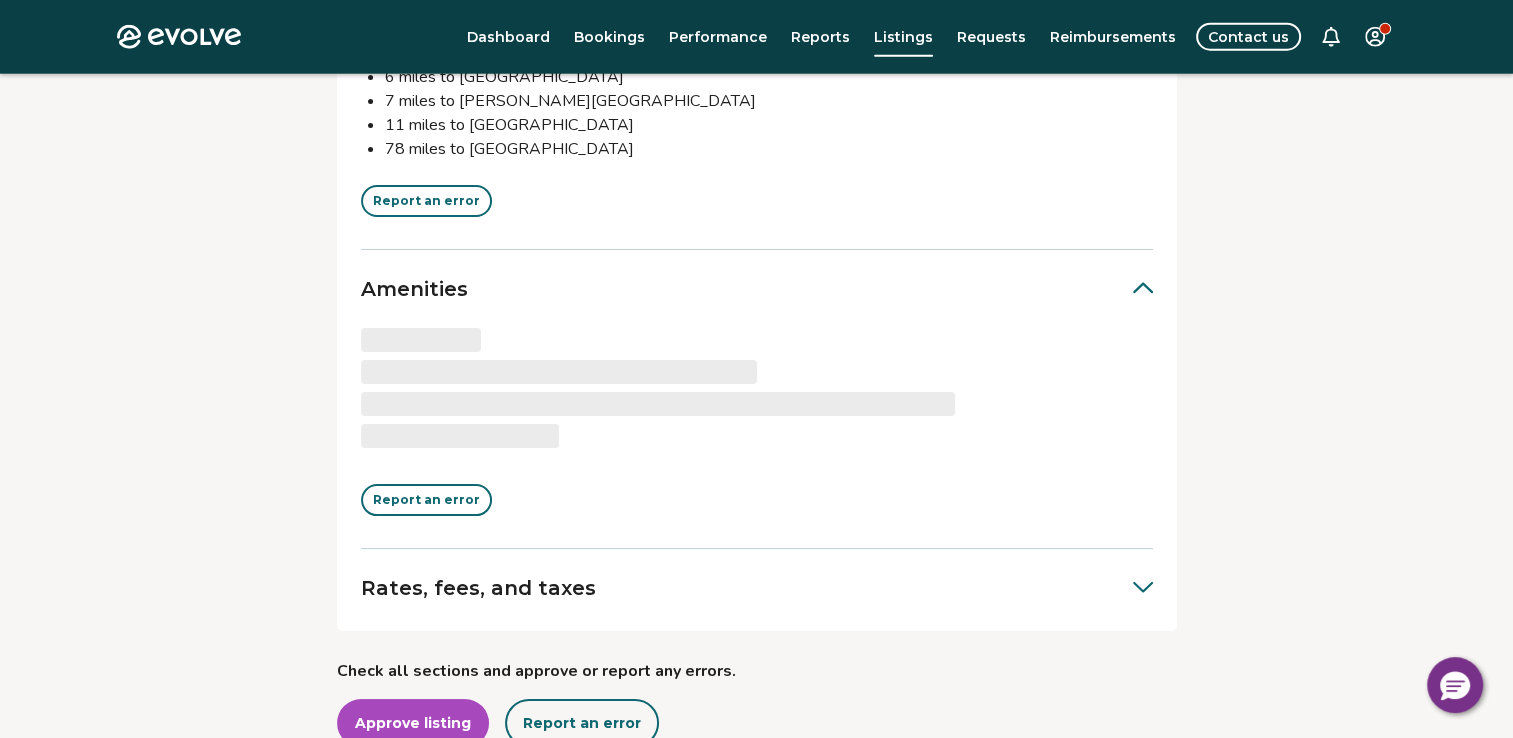 scroll, scrollTop: 5331, scrollLeft: 0, axis: vertical 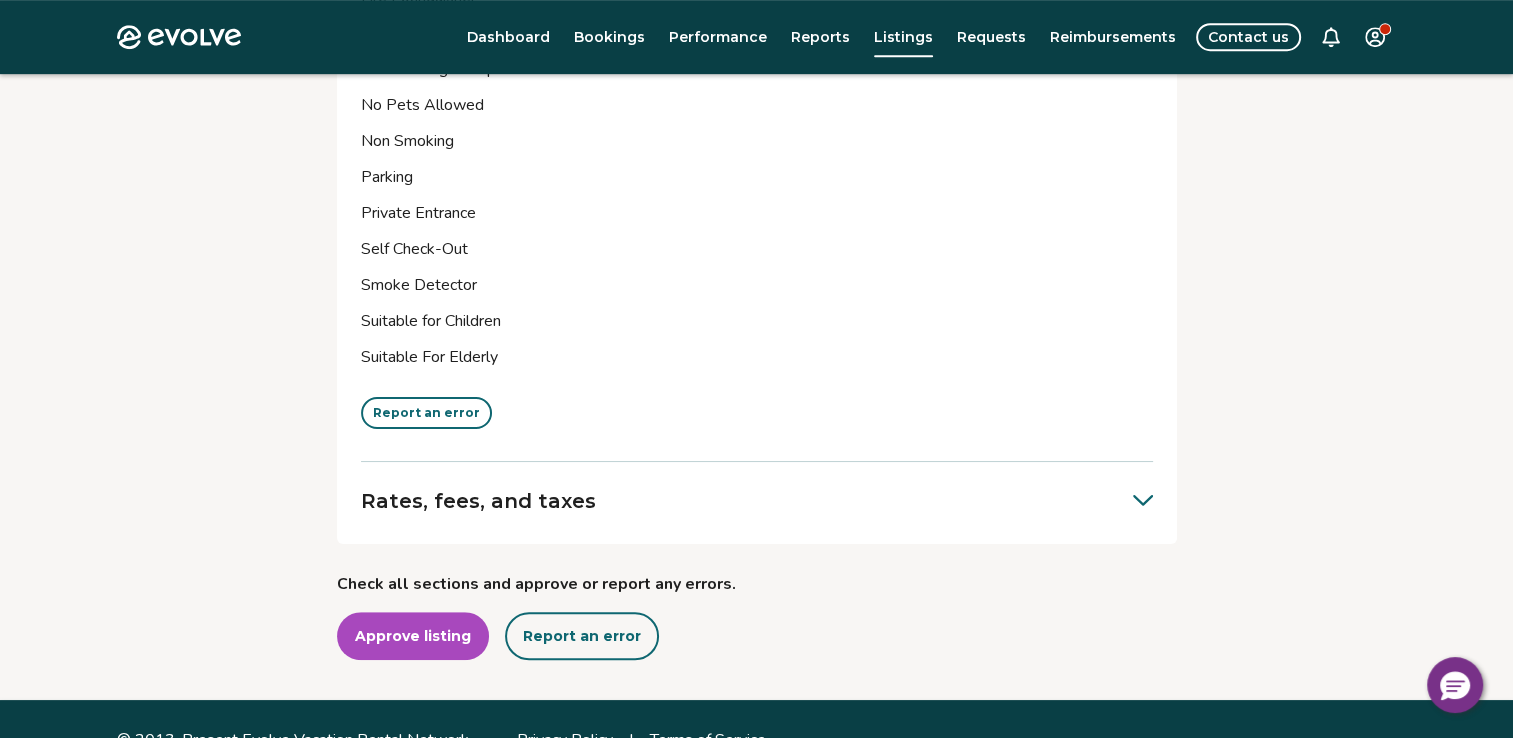 click 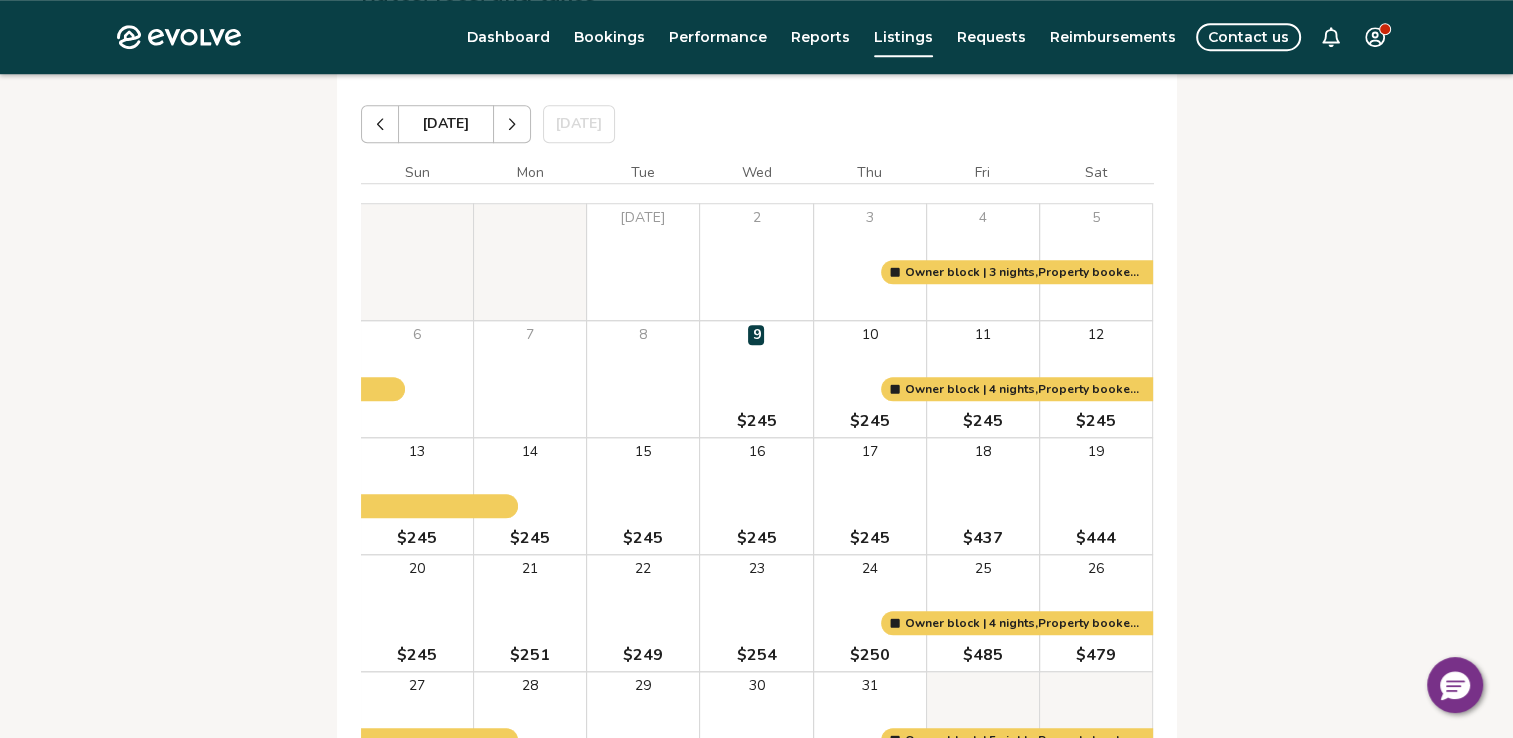 scroll, scrollTop: 9195, scrollLeft: 0, axis: vertical 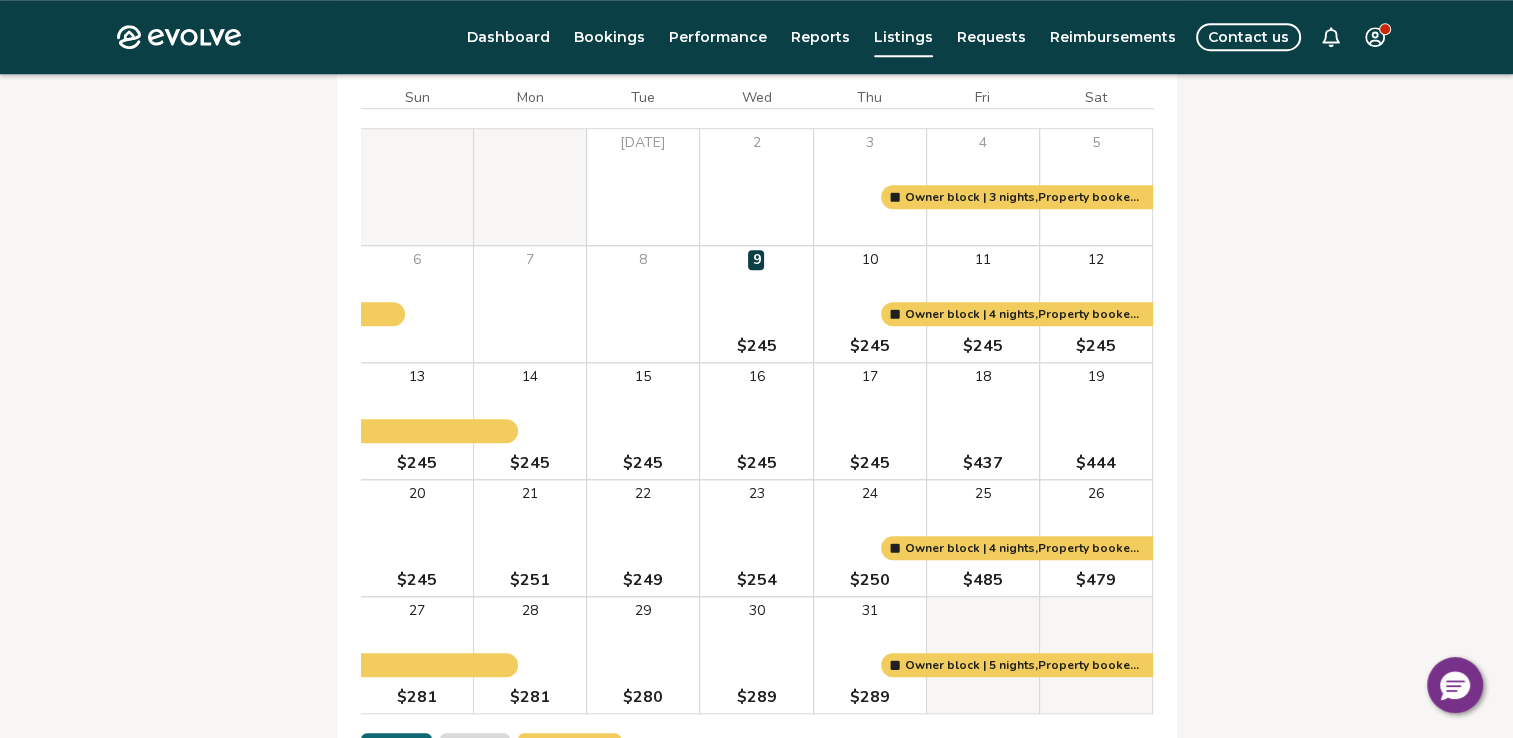 click on "15" at bounding box center [643, 377] 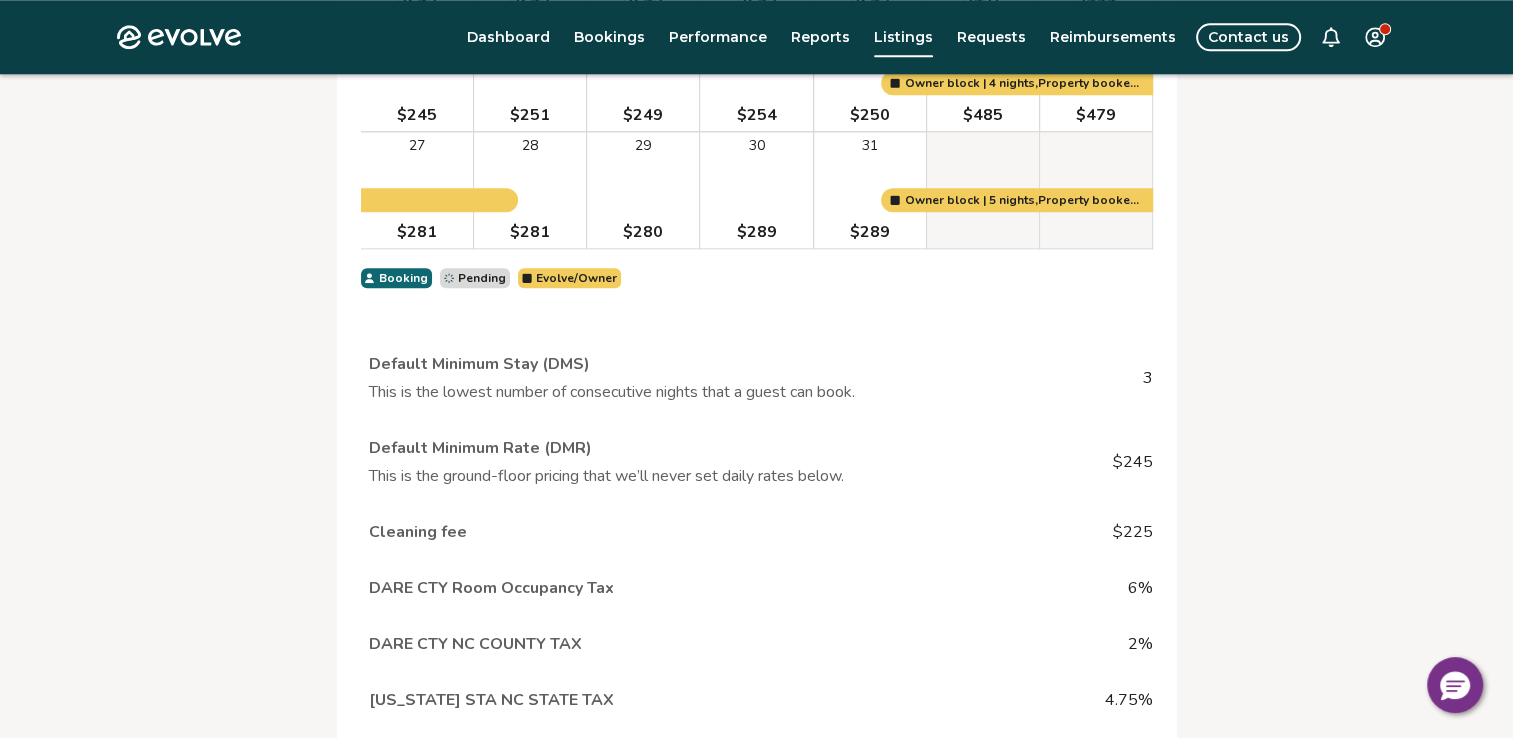 scroll, scrollTop: 9996, scrollLeft: 0, axis: vertical 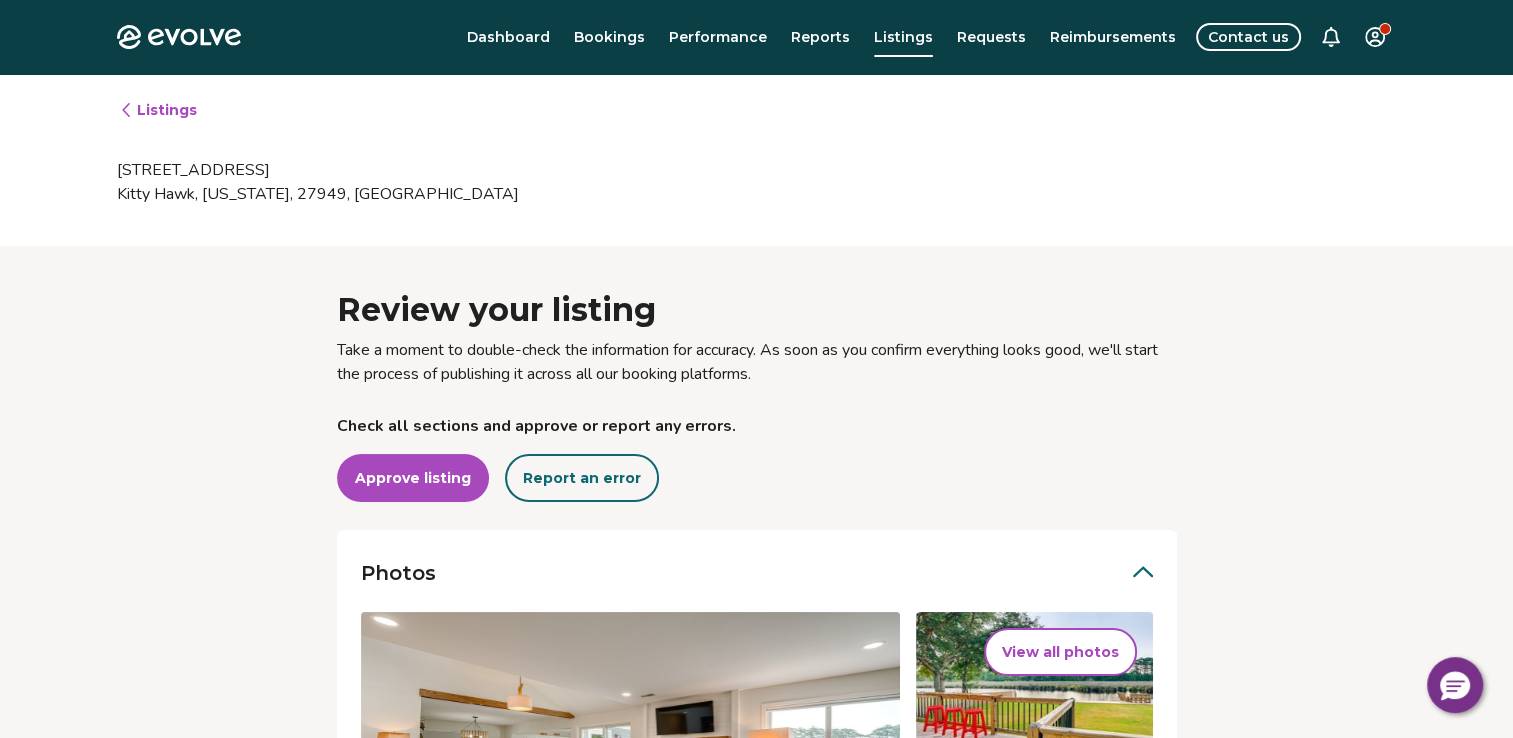 click on "Listings" at bounding box center (158, 110) 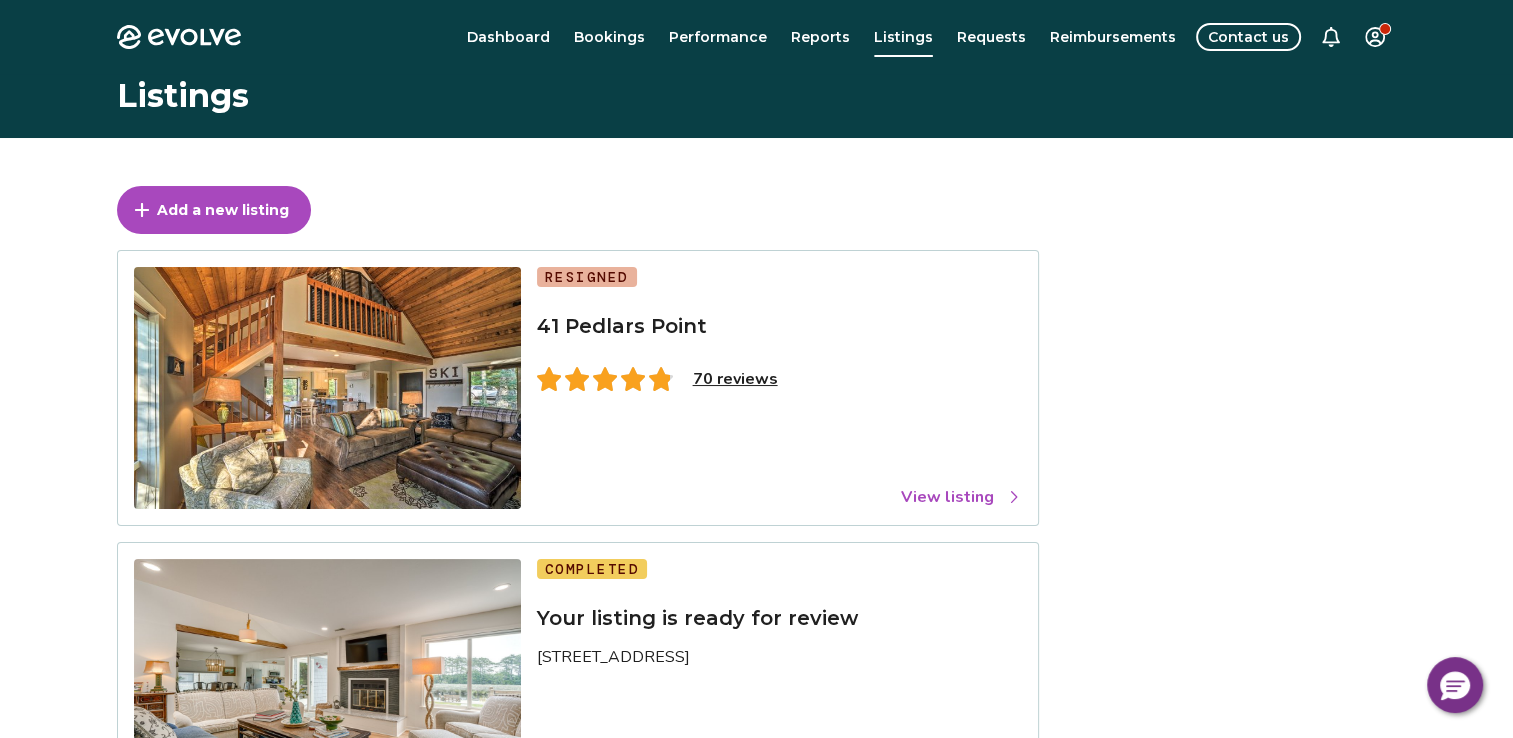 click on "View listing" at bounding box center (961, 497) 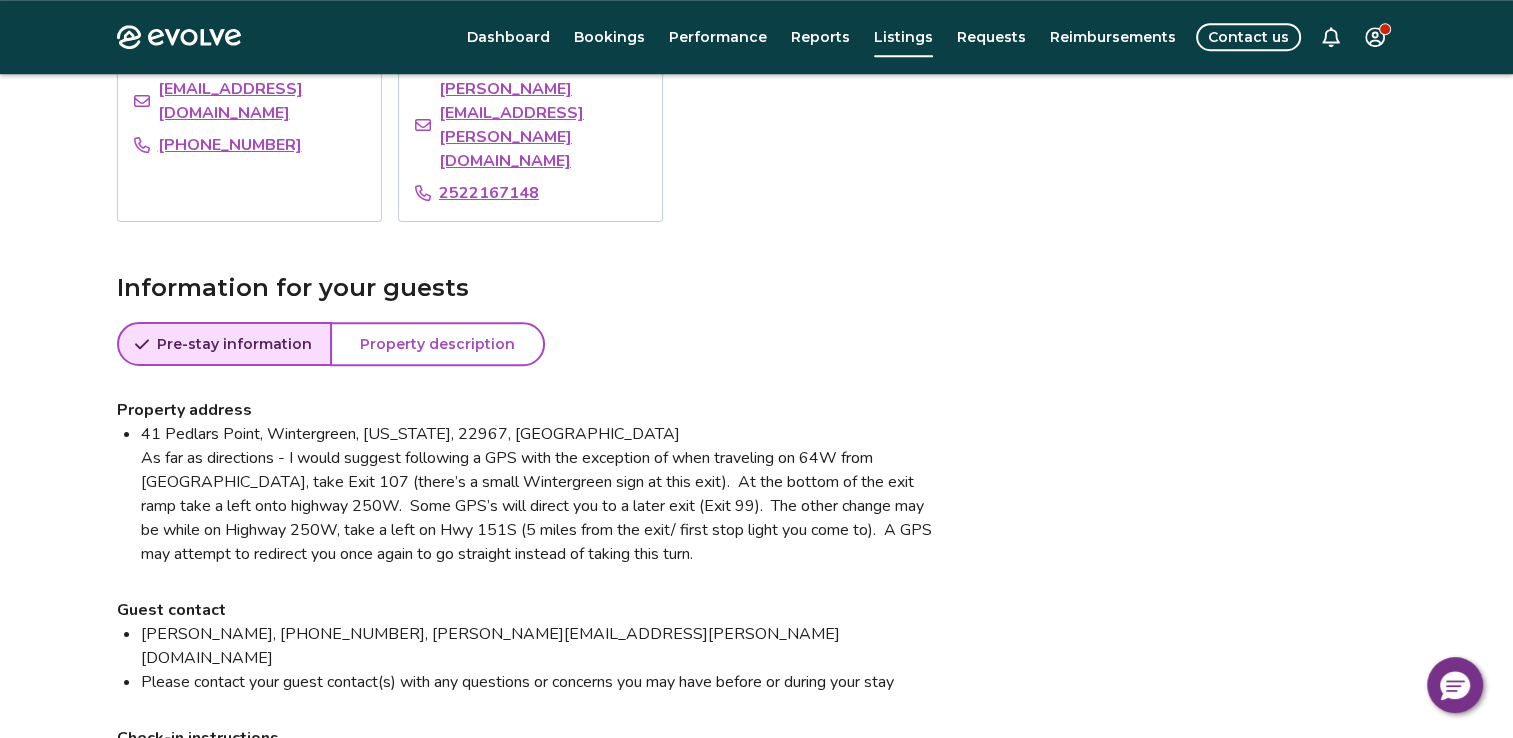 scroll, scrollTop: 1673, scrollLeft: 0, axis: vertical 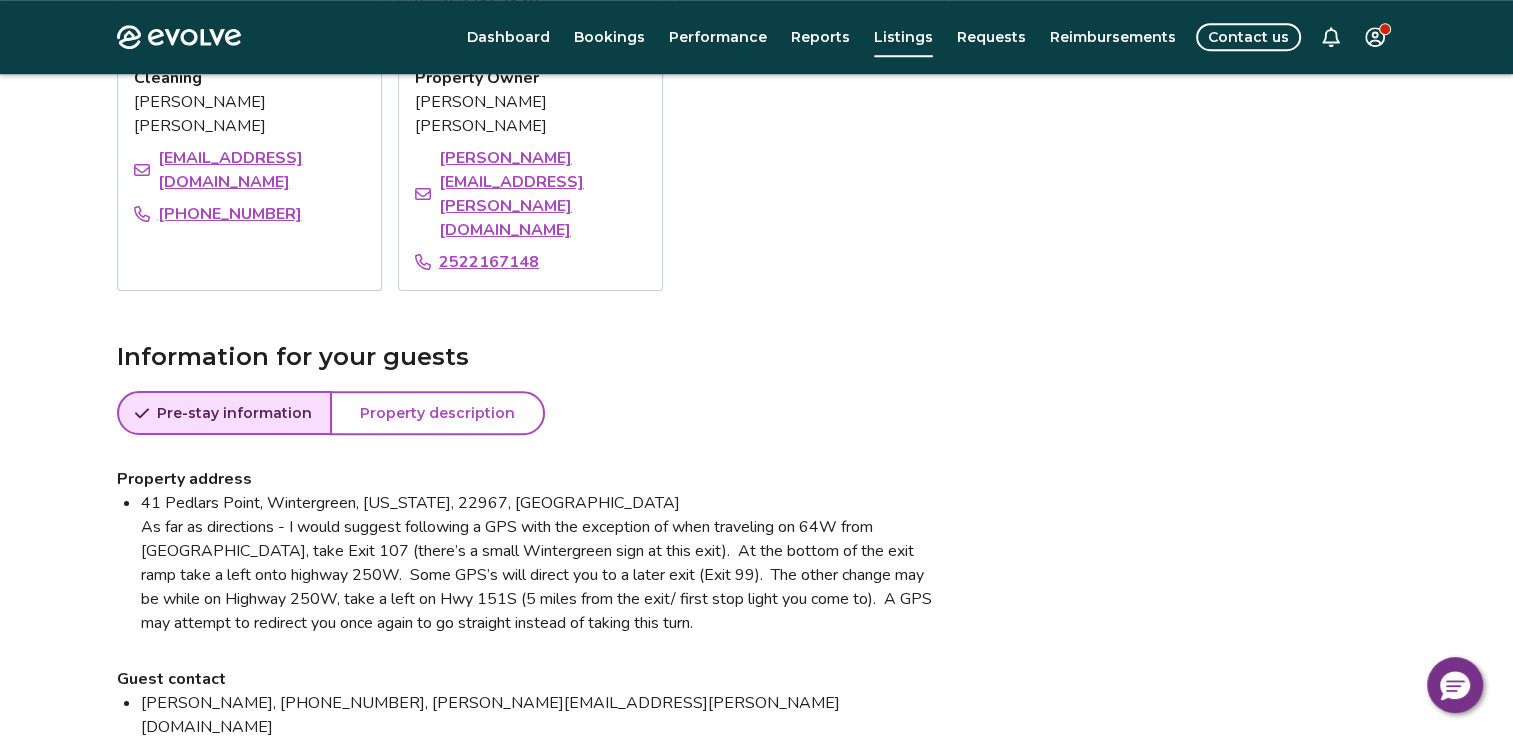 click on "Property description" at bounding box center [437, 413] 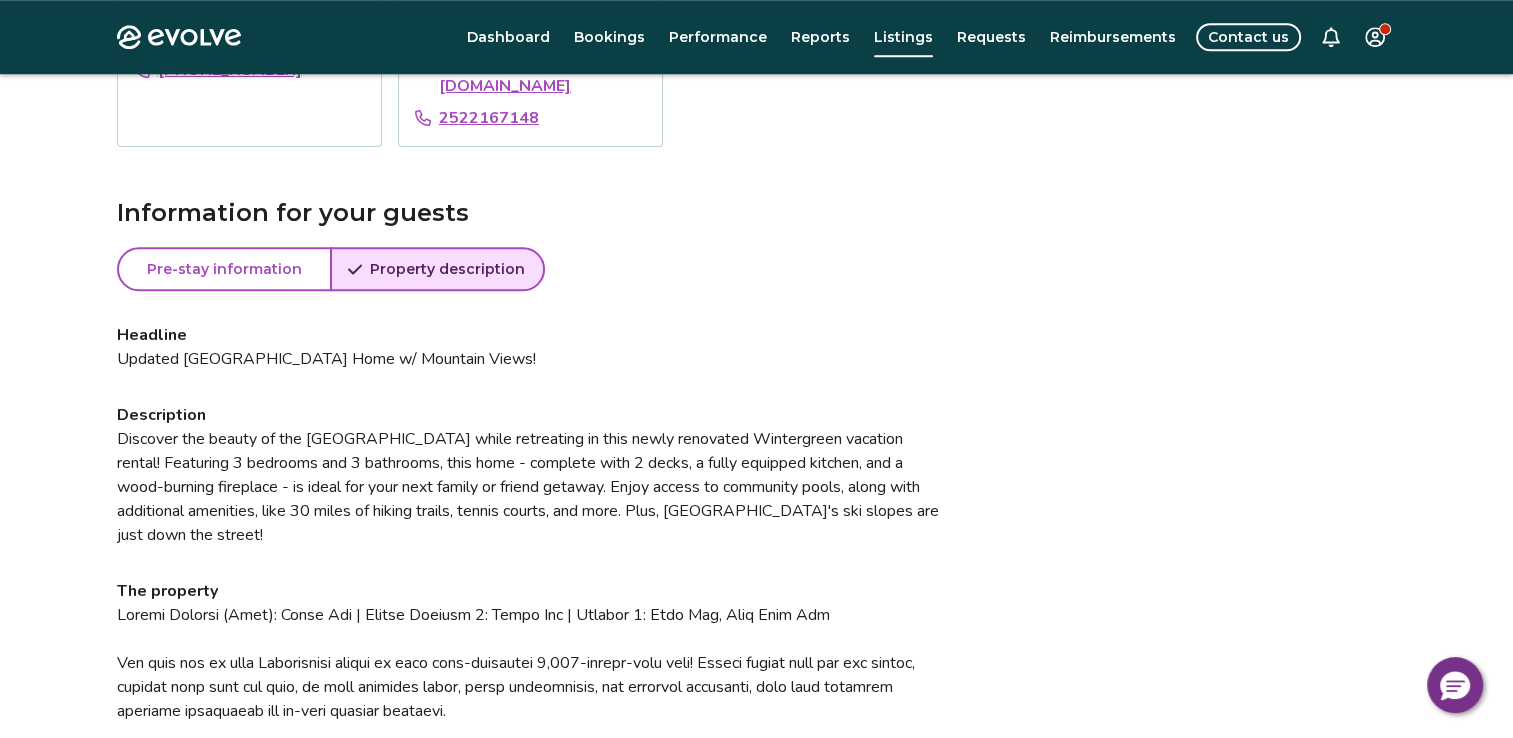 scroll, scrollTop: 1759, scrollLeft: 0, axis: vertical 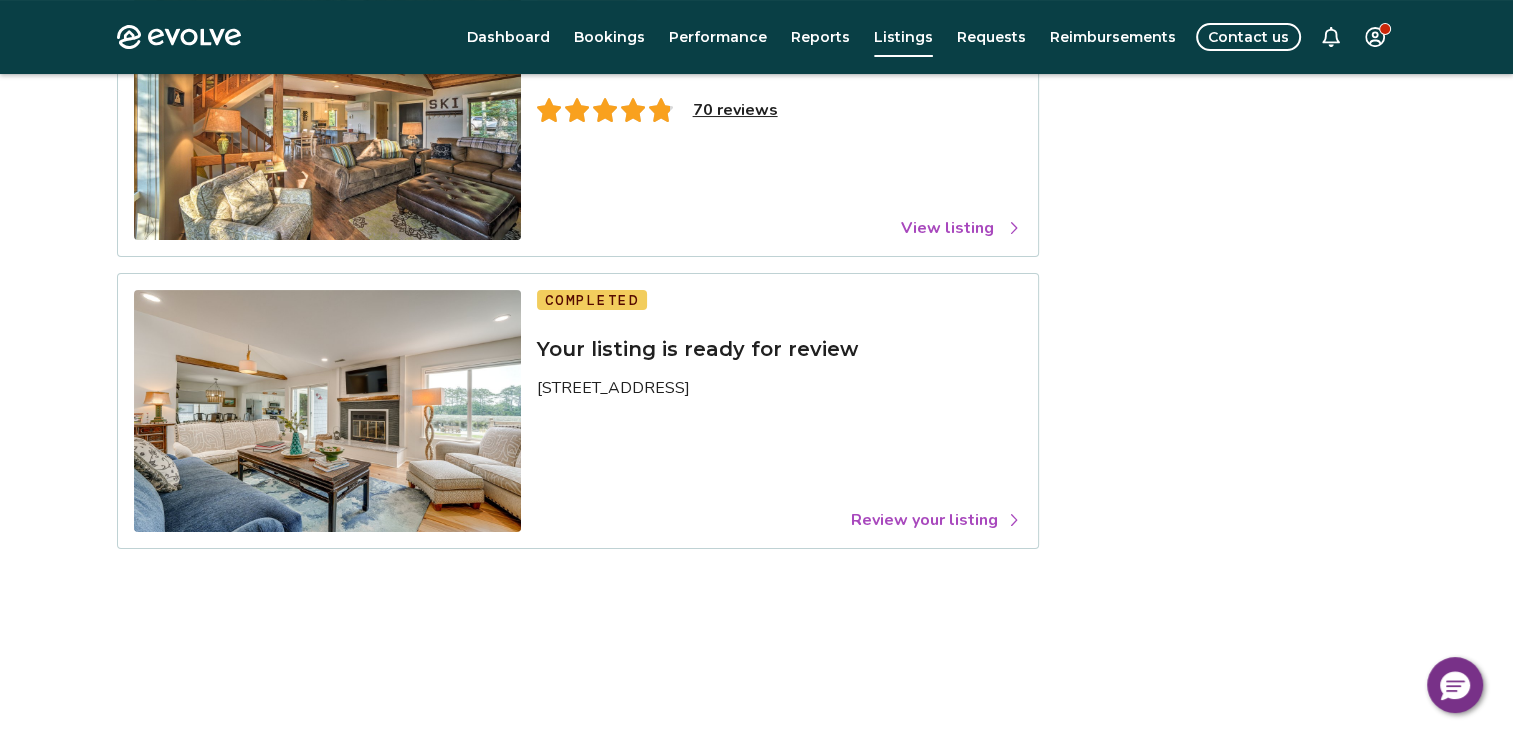 click on "Review your listing" at bounding box center [936, 520] 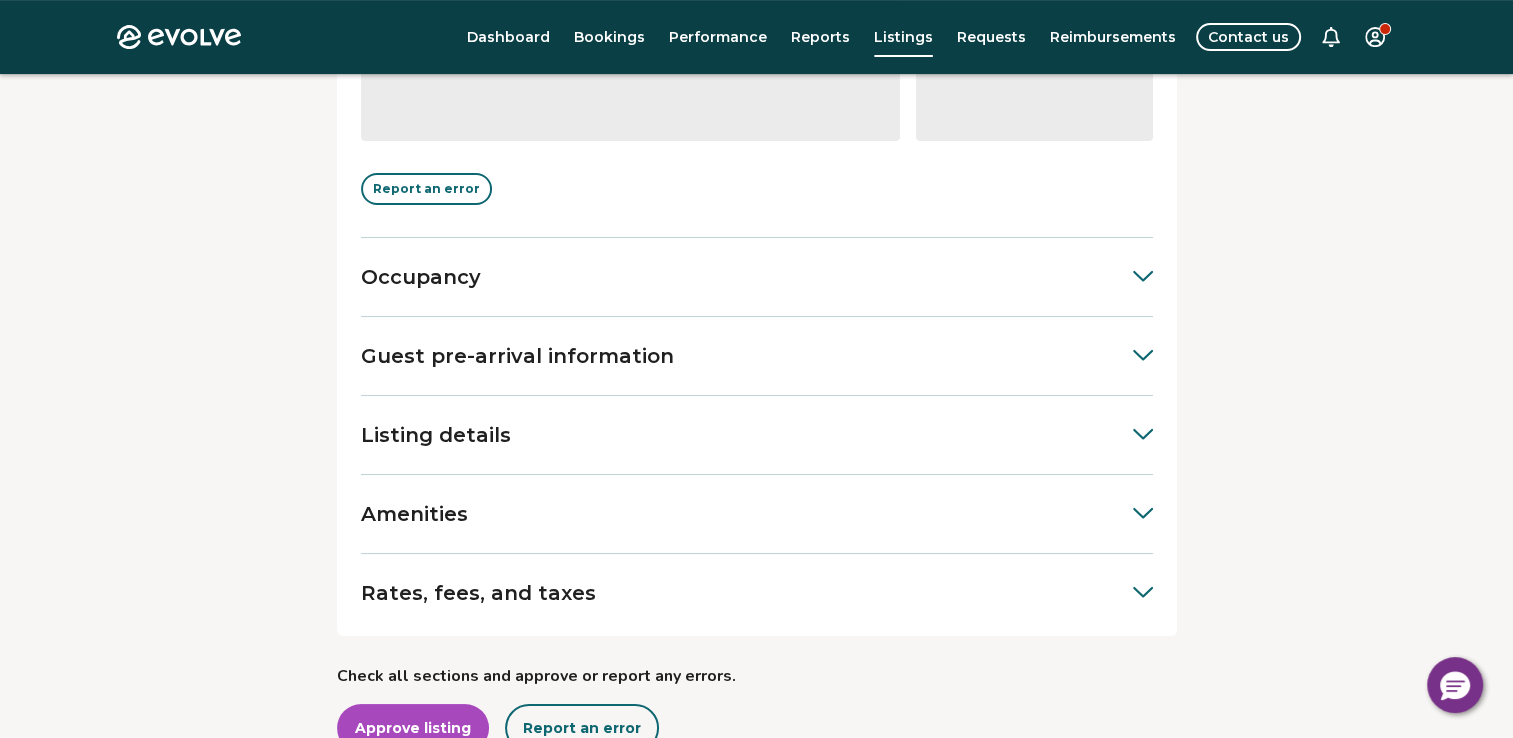 scroll, scrollTop: 763, scrollLeft: 0, axis: vertical 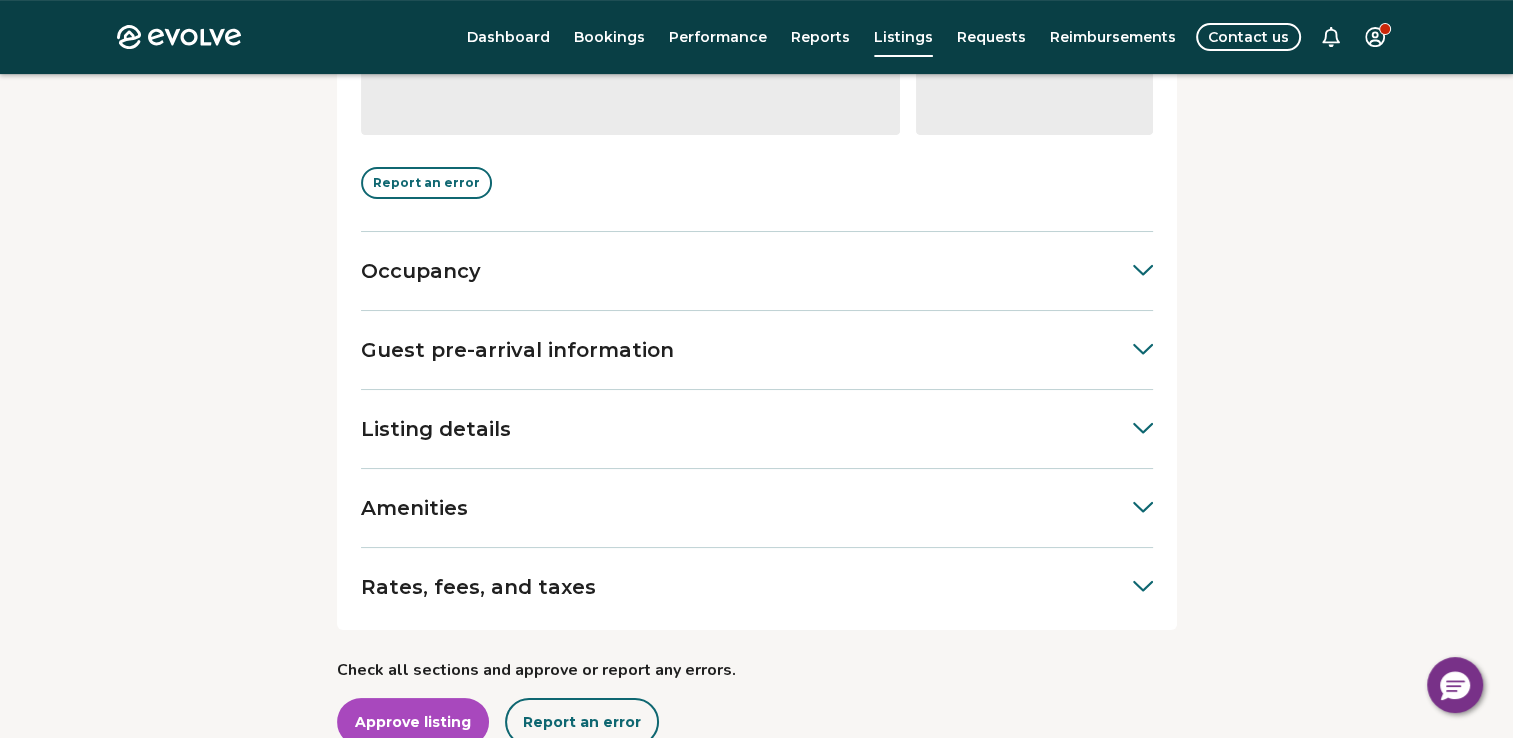 click 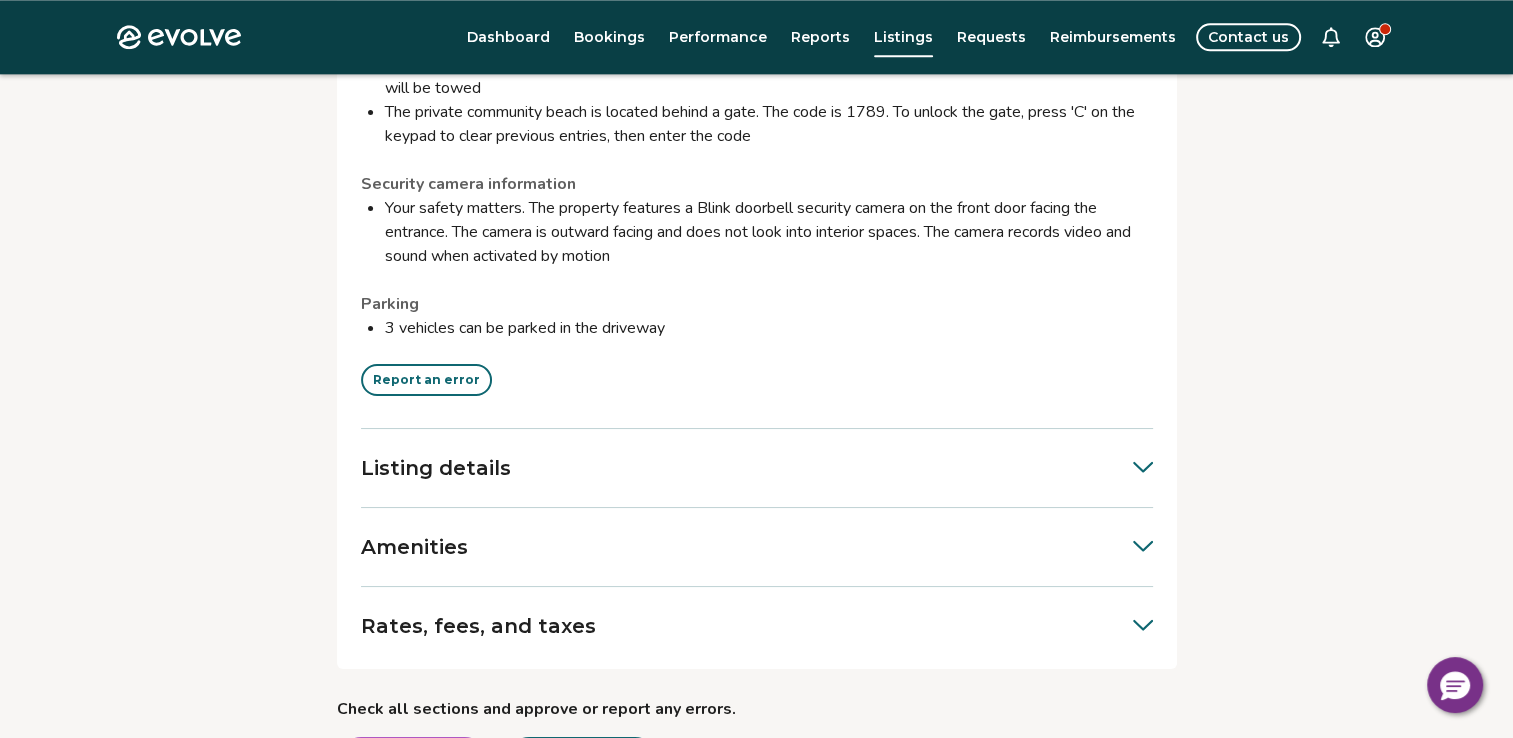 scroll, scrollTop: 2576, scrollLeft: 0, axis: vertical 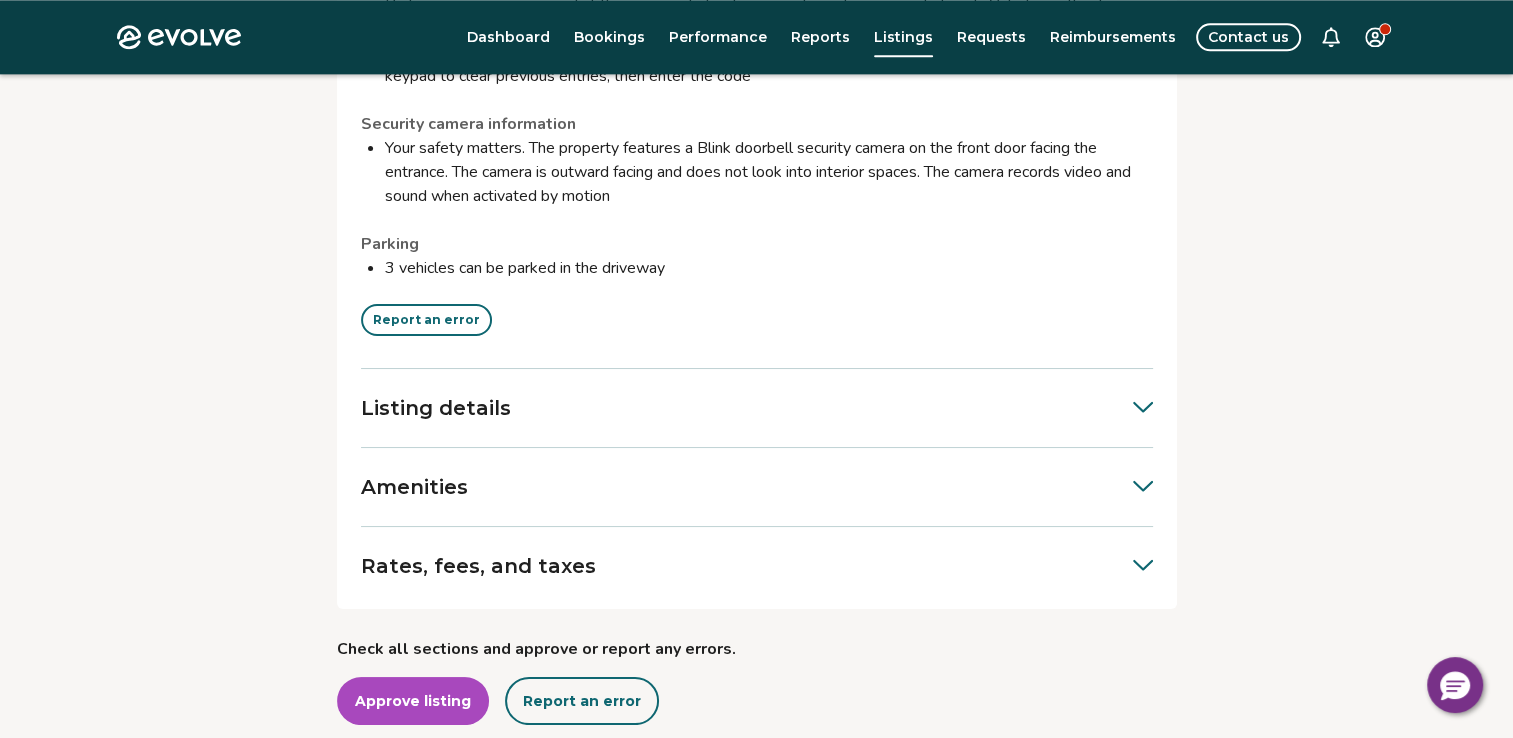 click 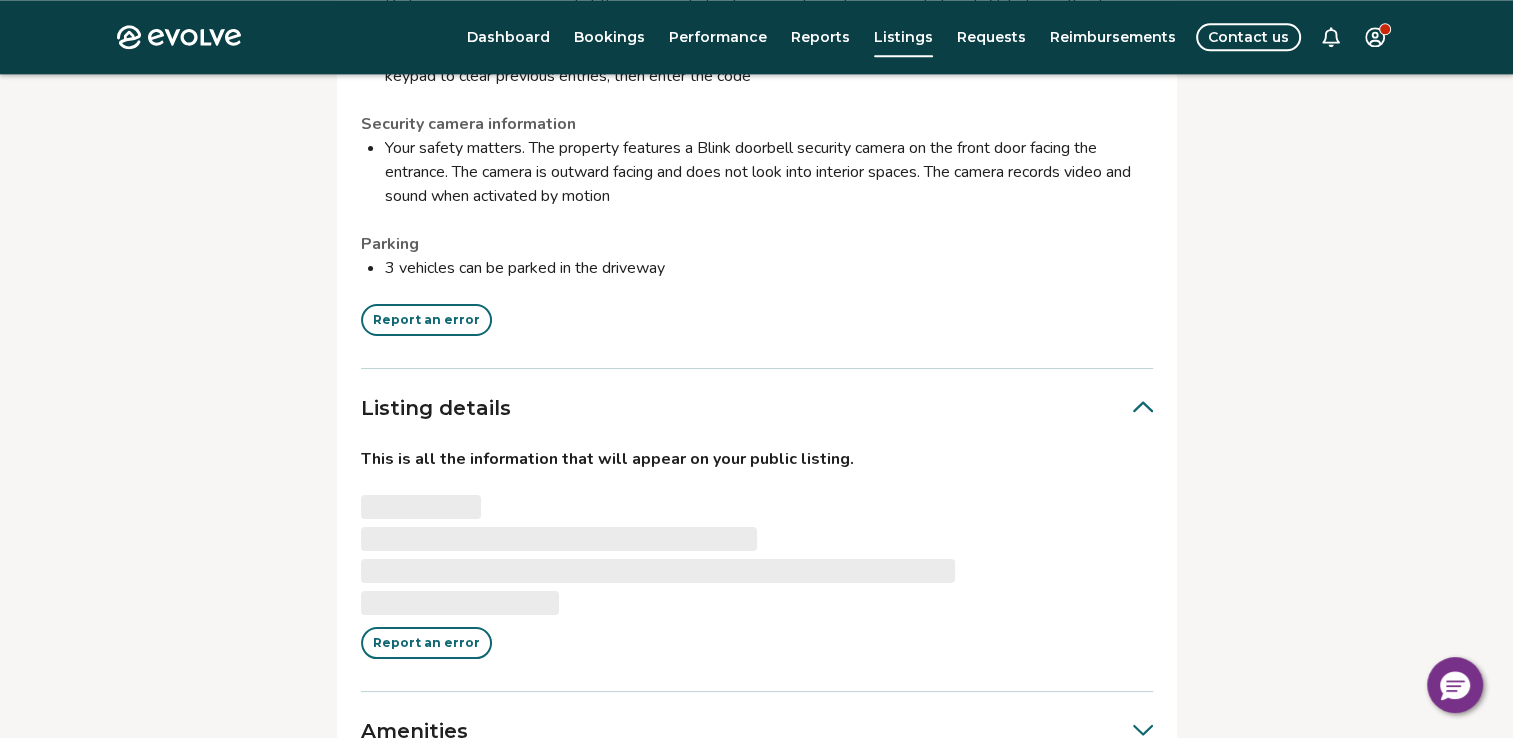 scroll, scrollTop: 2824, scrollLeft: 0, axis: vertical 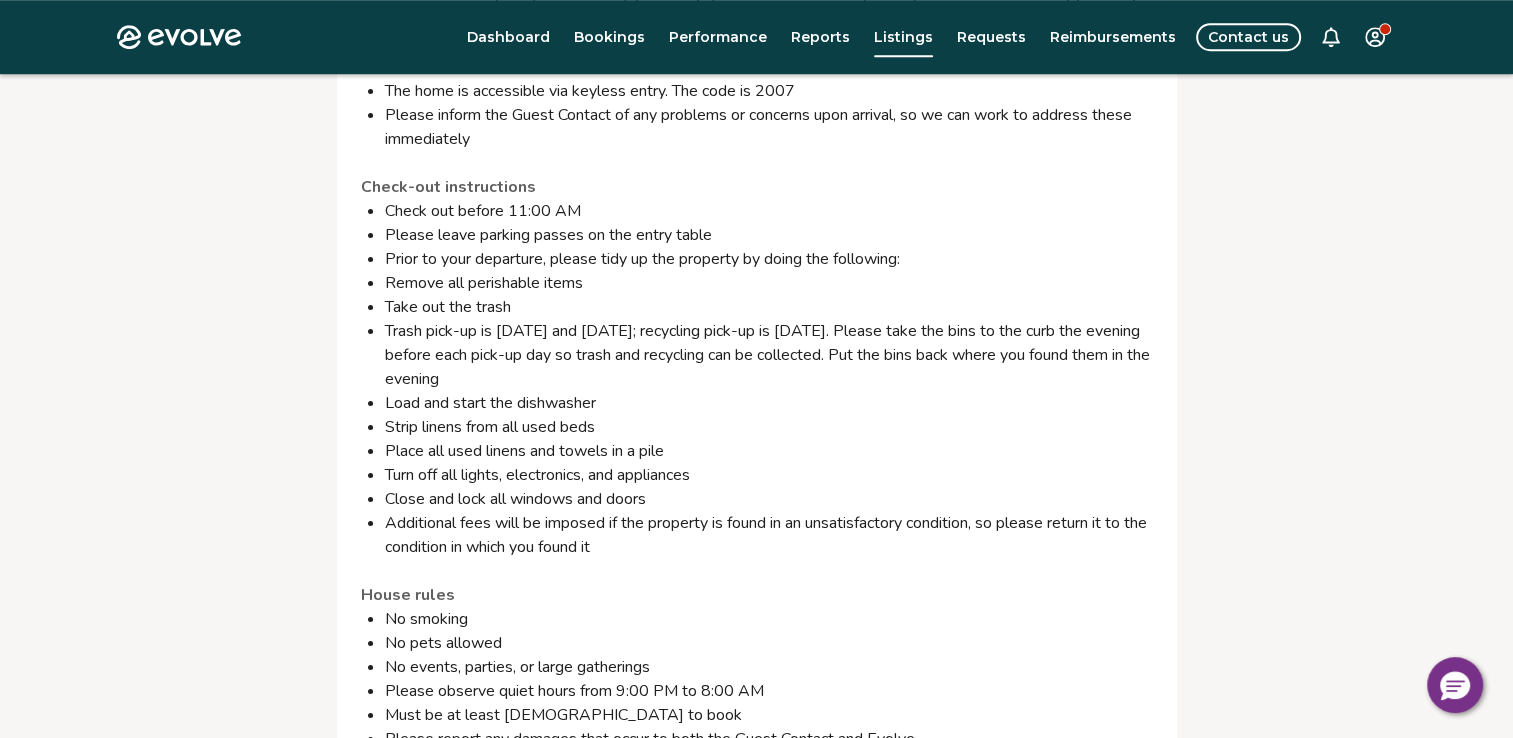 drag, startPoint x: 931, startPoint y: 370, endPoint x: 576, endPoint y: 391, distance: 355.62057 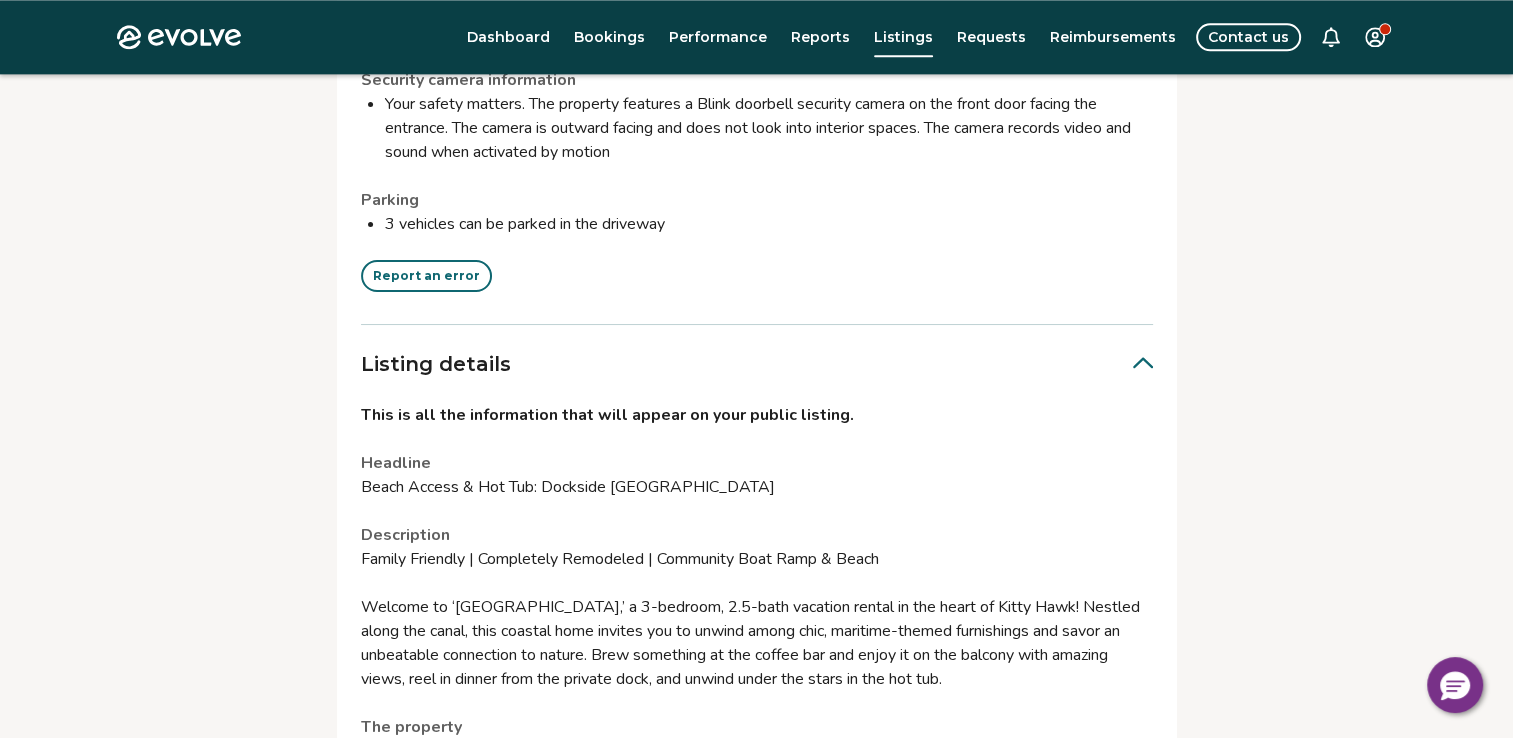 scroll, scrollTop: 2794, scrollLeft: 0, axis: vertical 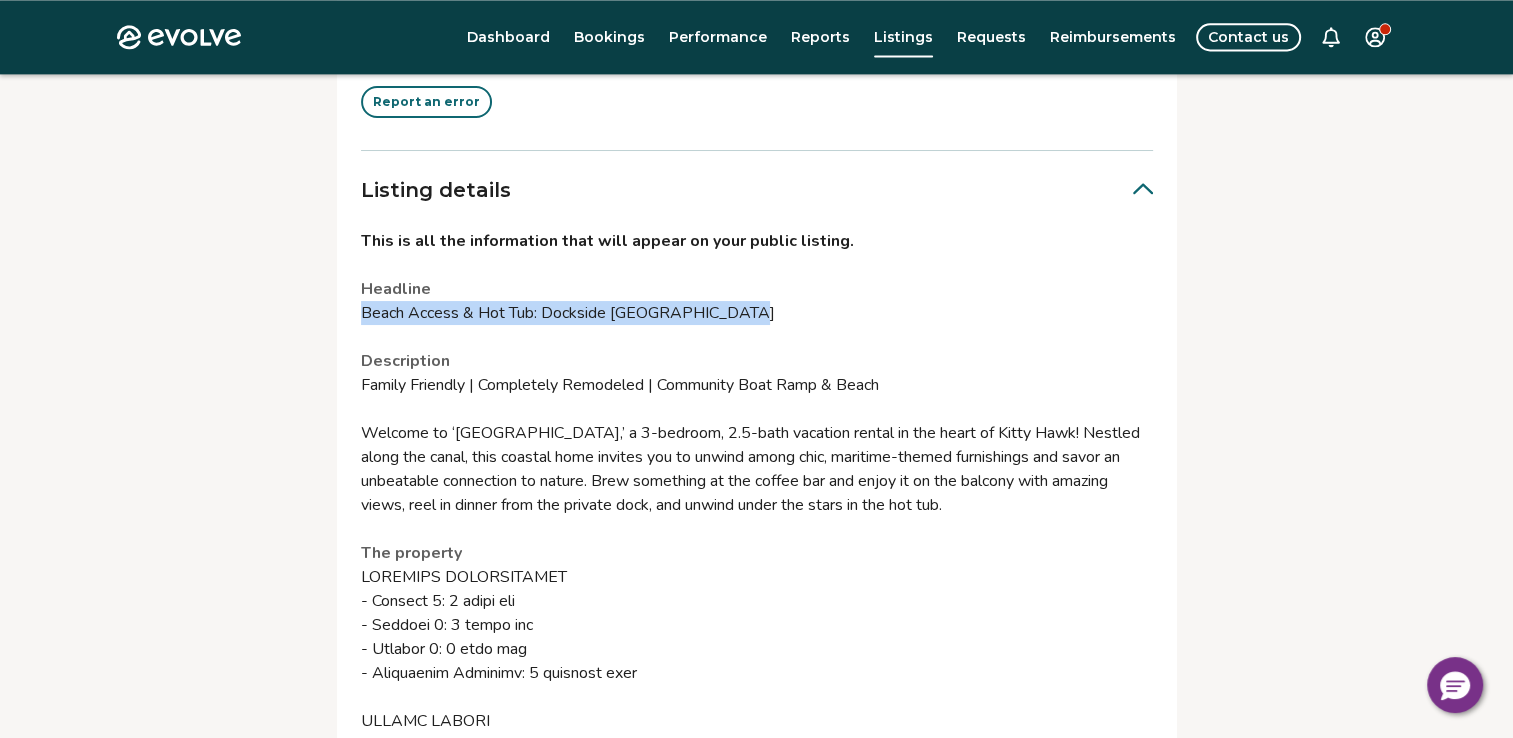 drag, startPoint x: 362, startPoint y: 330, endPoint x: 760, endPoint y: 327, distance: 398.0113 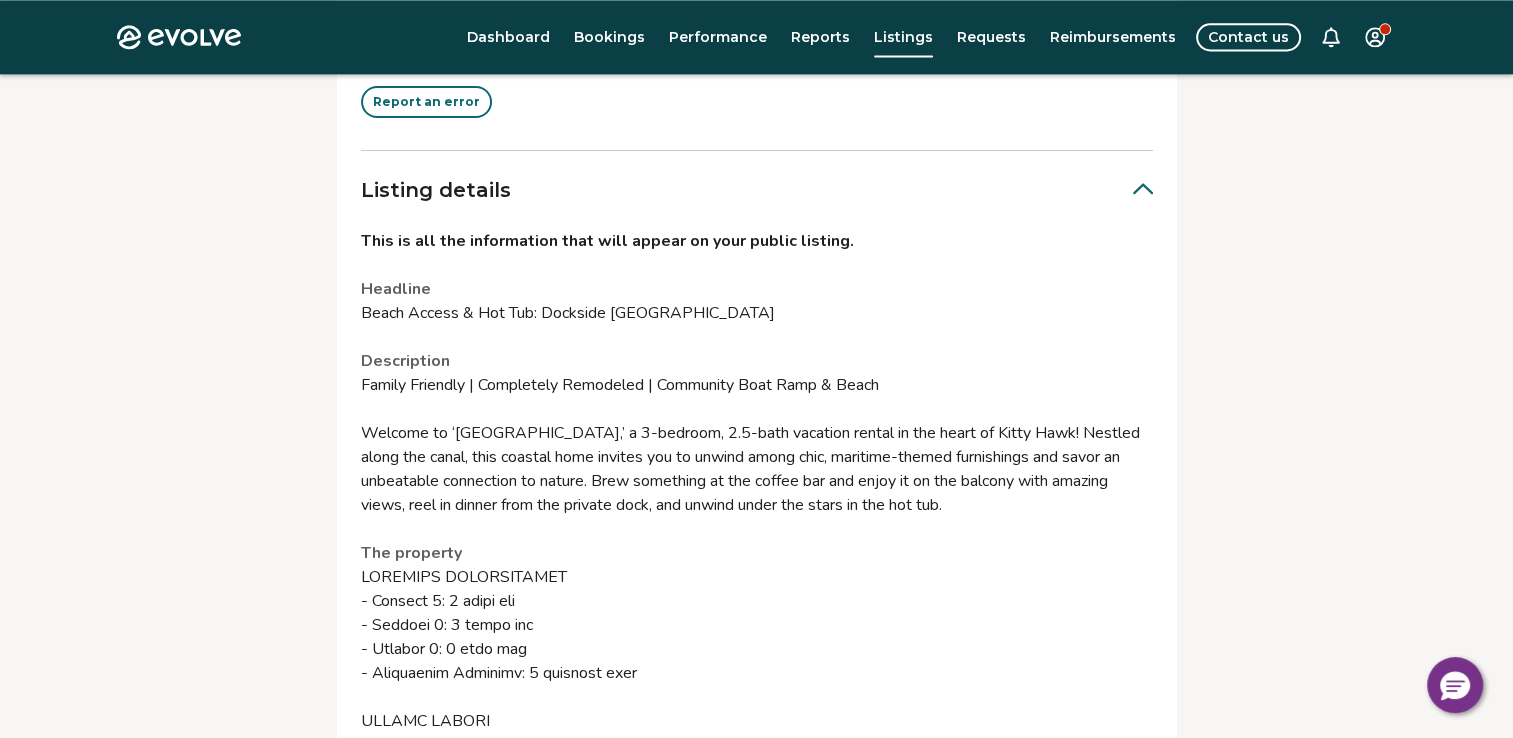 click on "Description" at bounding box center (757, 361) 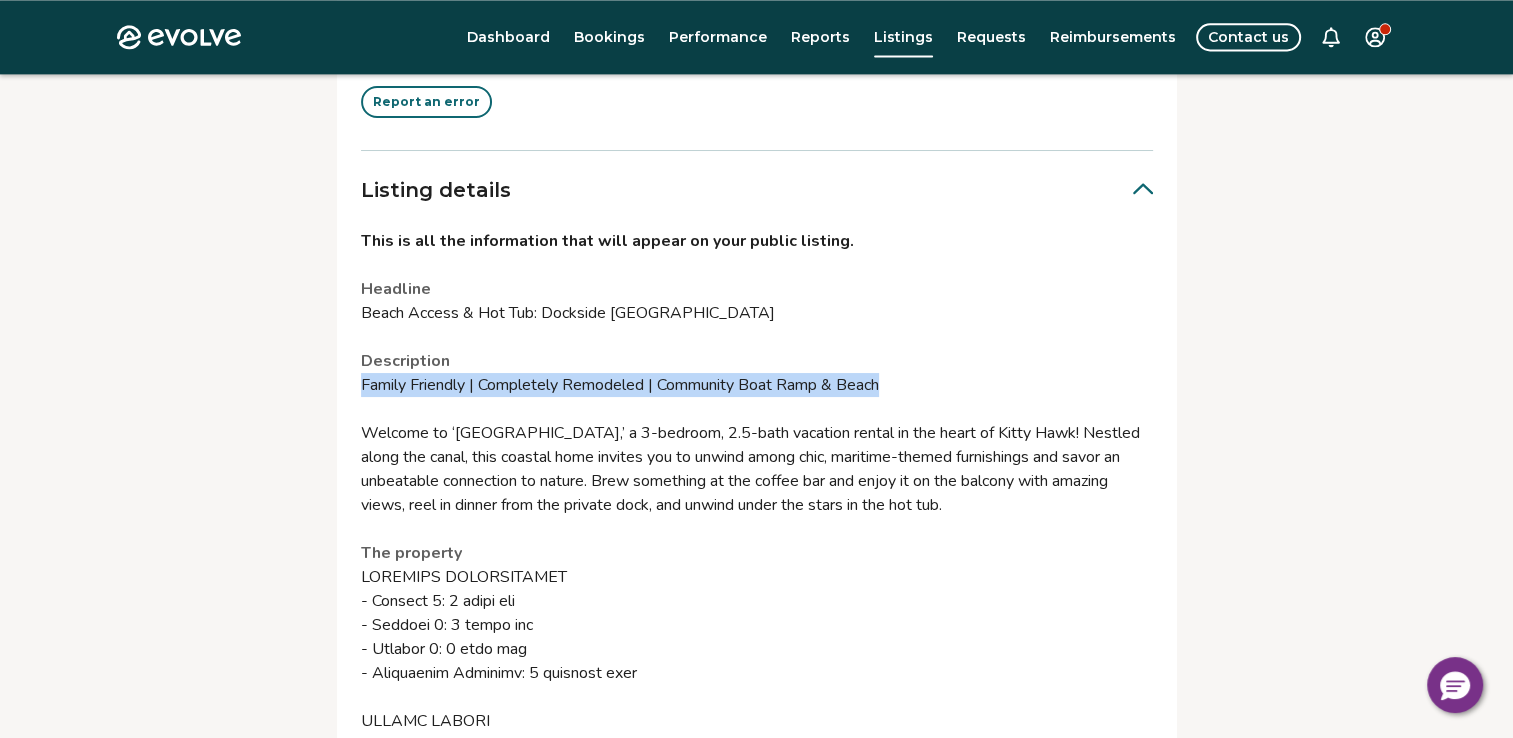 drag, startPoint x: 360, startPoint y: 398, endPoint x: 900, endPoint y: 402, distance: 540.01483 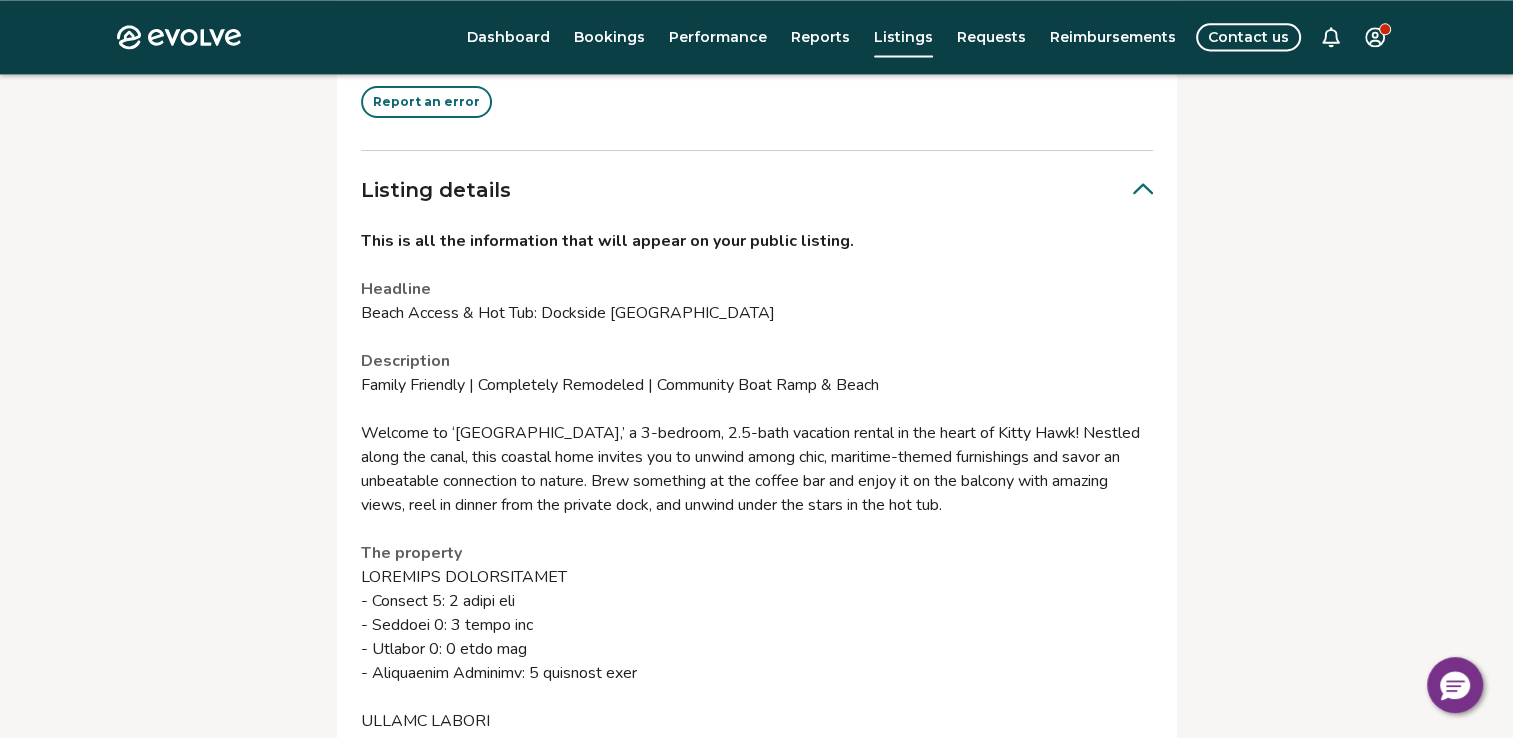 click on "Description Family Friendly | Completely Remodeled | Community Boat Ramp & Beach
Welcome to ‘Dockside Haven,’ a 3-bedroom, 2.5-bath vacation rental in the heart of Kitty Hawk! Nestled along the canal, this coastal home invites you to unwind among chic, maritime-themed furnishings and savor an unbeatable connection to nature. Brew something at the coffee bar and enjoy it on the balcony with amazing views, reel in dinner from the private dock, and unwind under the stars in the hot tub." at bounding box center (757, 433) 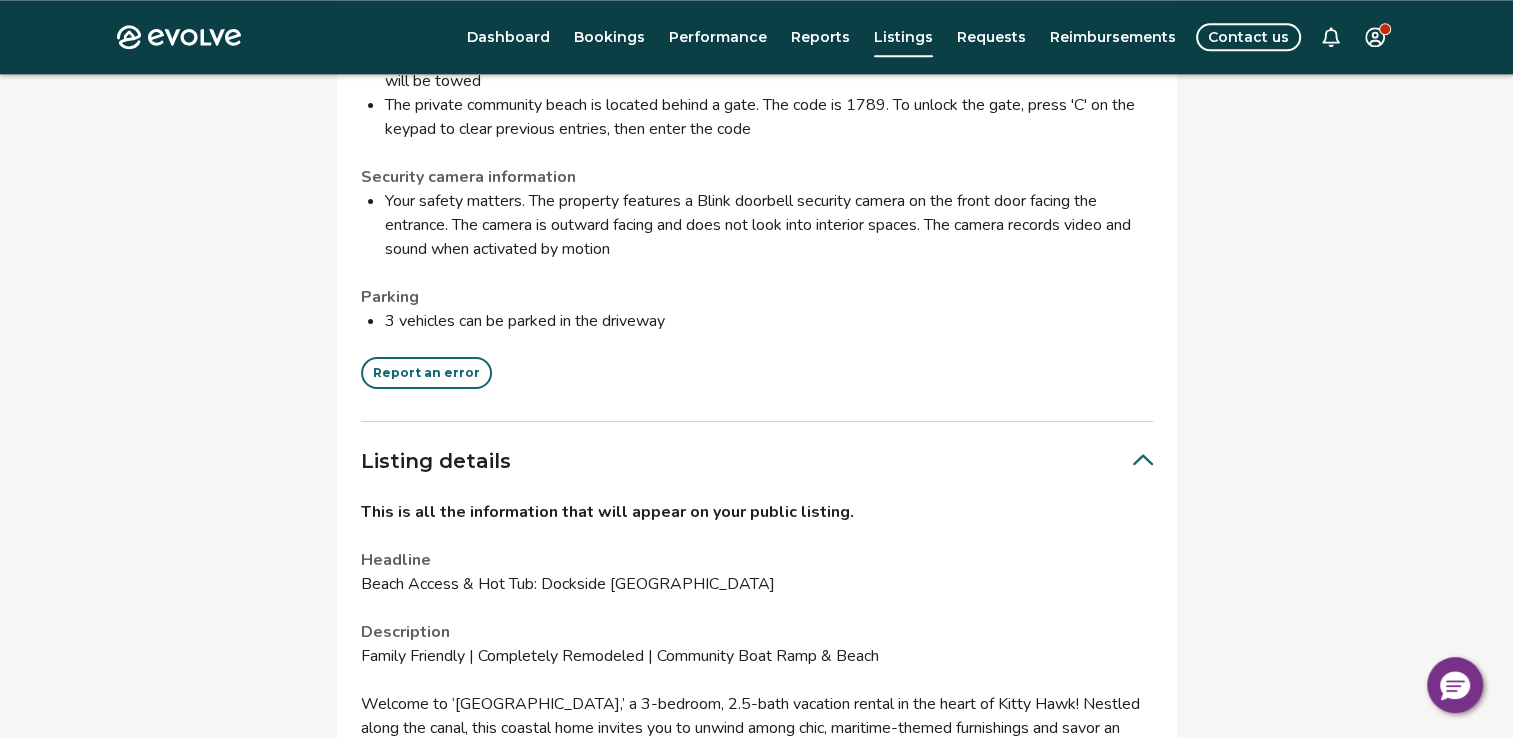 scroll, scrollTop: 2361, scrollLeft: 0, axis: vertical 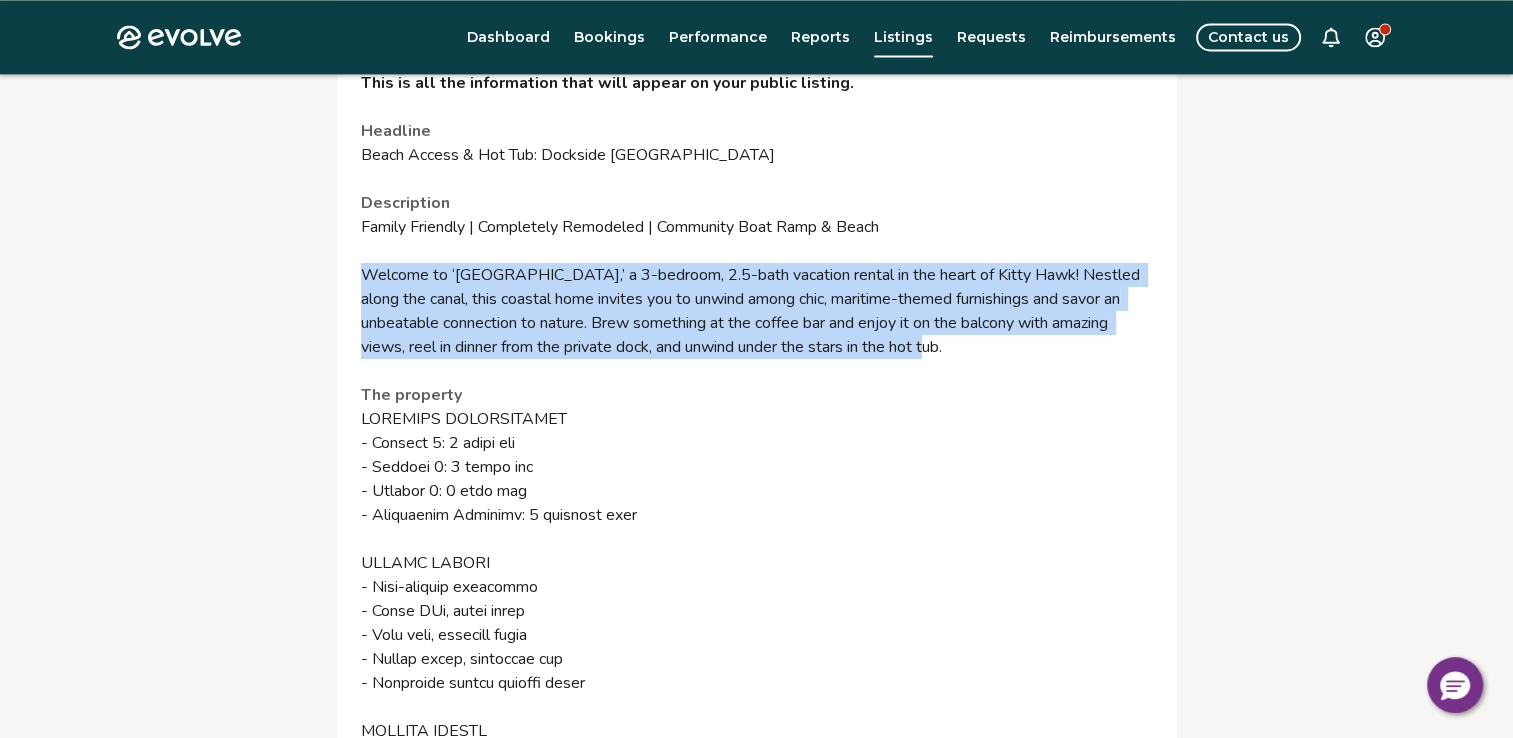 drag, startPoint x: 364, startPoint y: 290, endPoint x: 1022, endPoint y: 362, distance: 661.9275 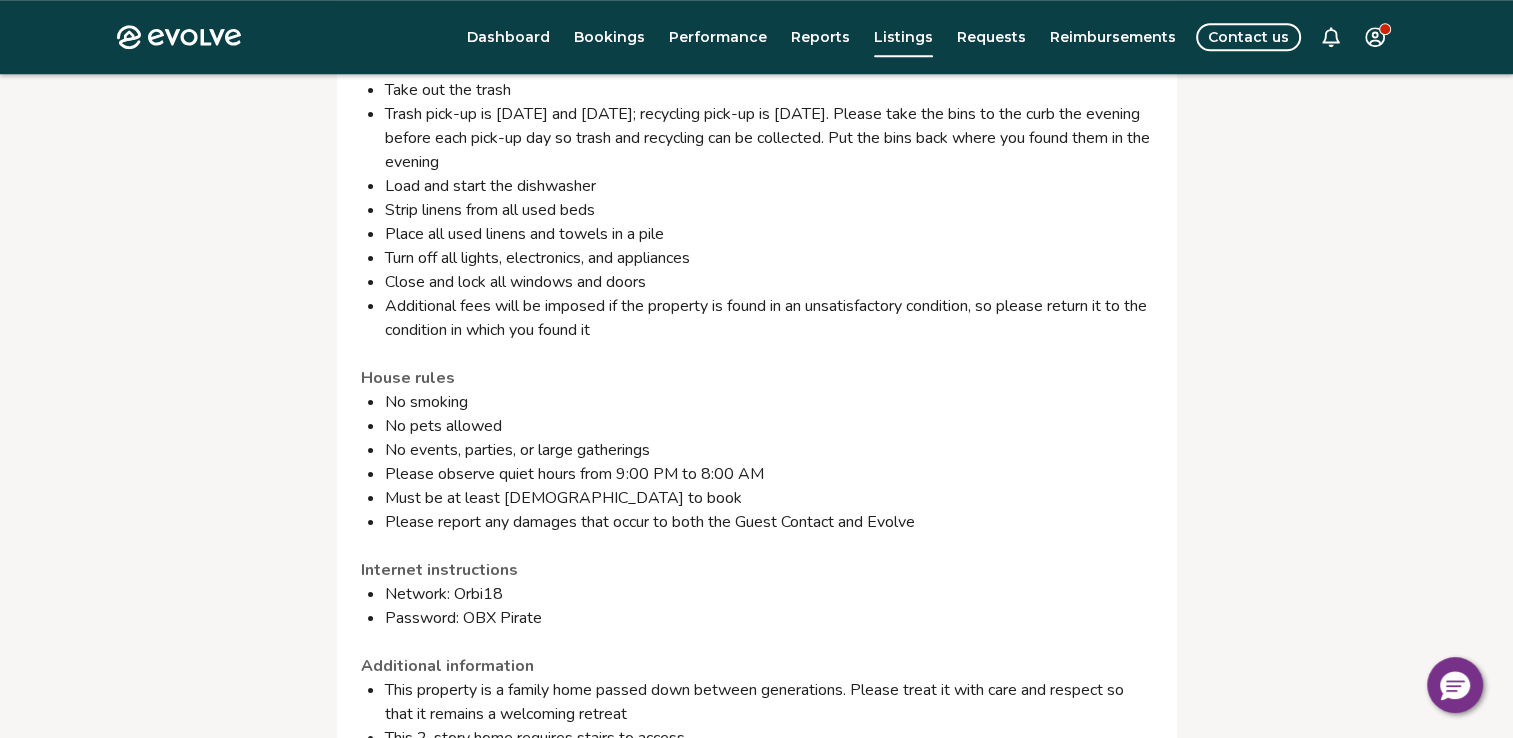 scroll, scrollTop: 1624, scrollLeft: 0, axis: vertical 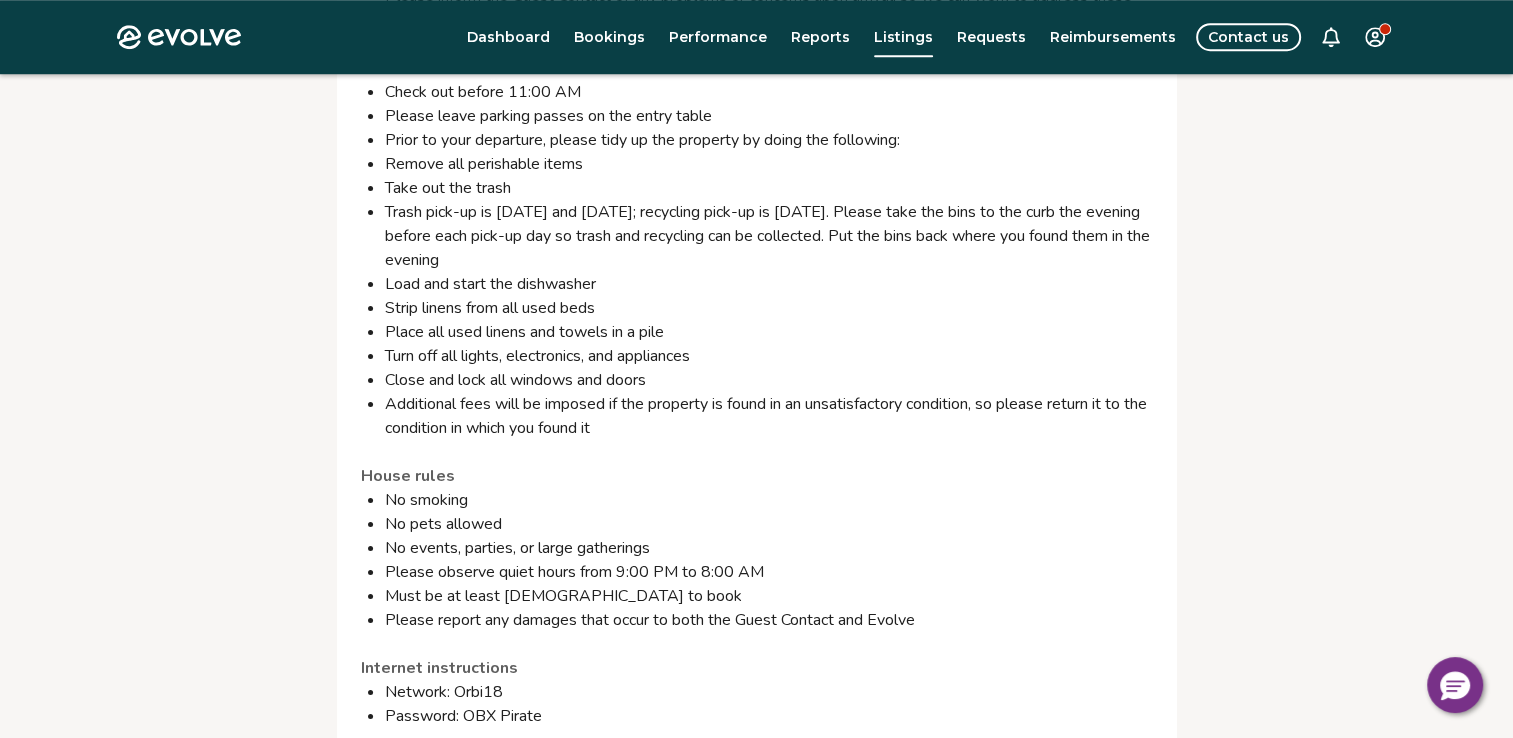 drag, startPoint x: 384, startPoint y: 230, endPoint x: 568, endPoint y: 280, distance: 190.6725 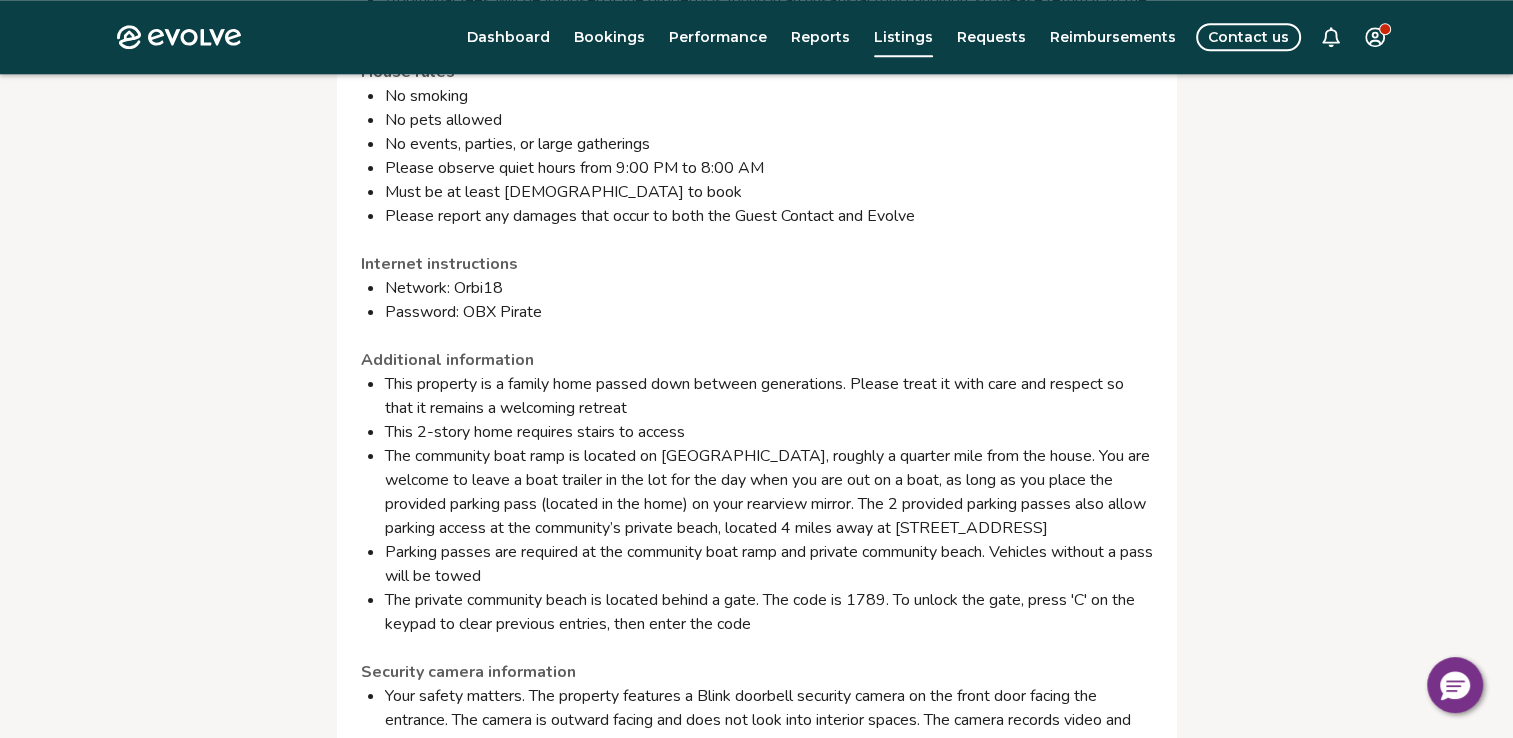 scroll, scrollTop: 2248, scrollLeft: 0, axis: vertical 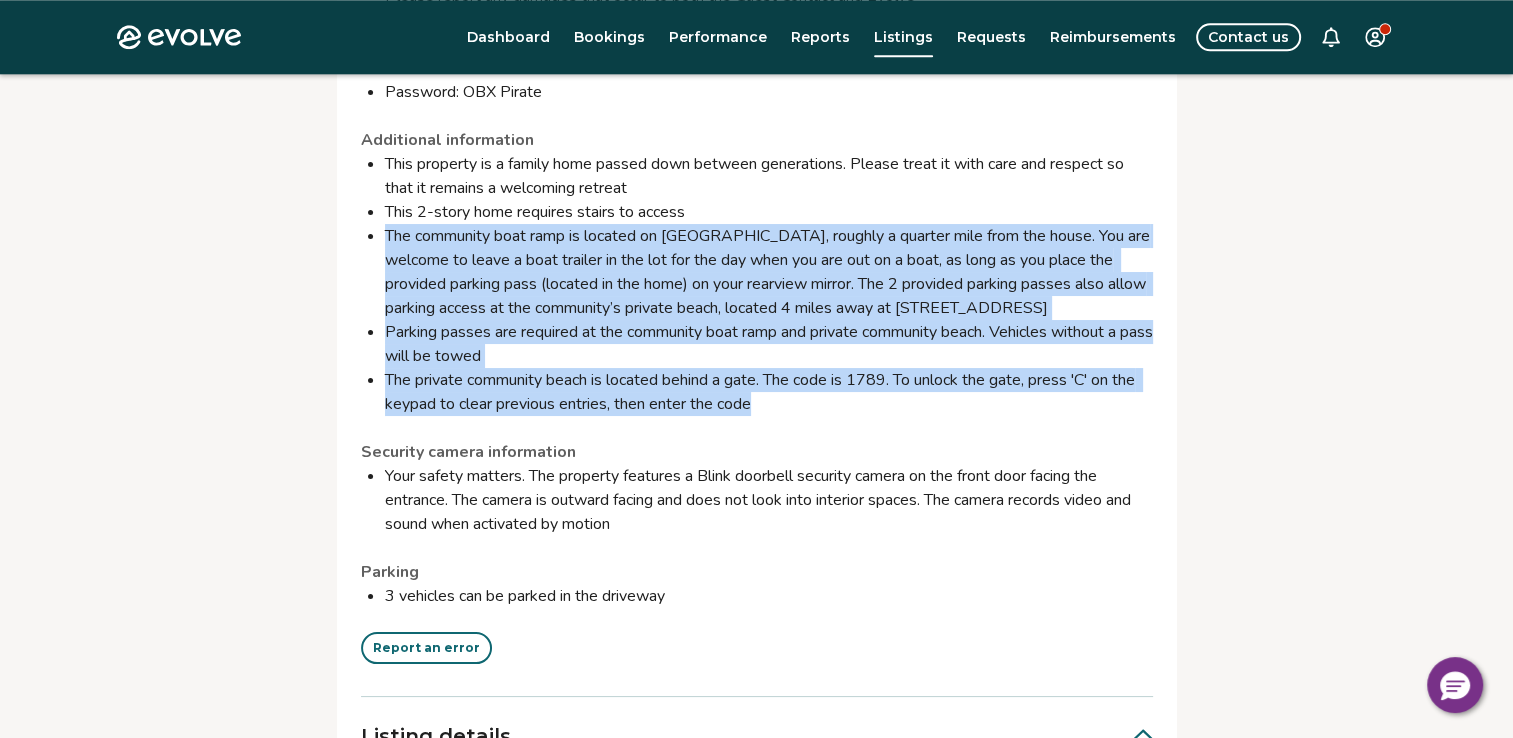 drag, startPoint x: 384, startPoint y: 254, endPoint x: 806, endPoint y: 418, distance: 452.74716 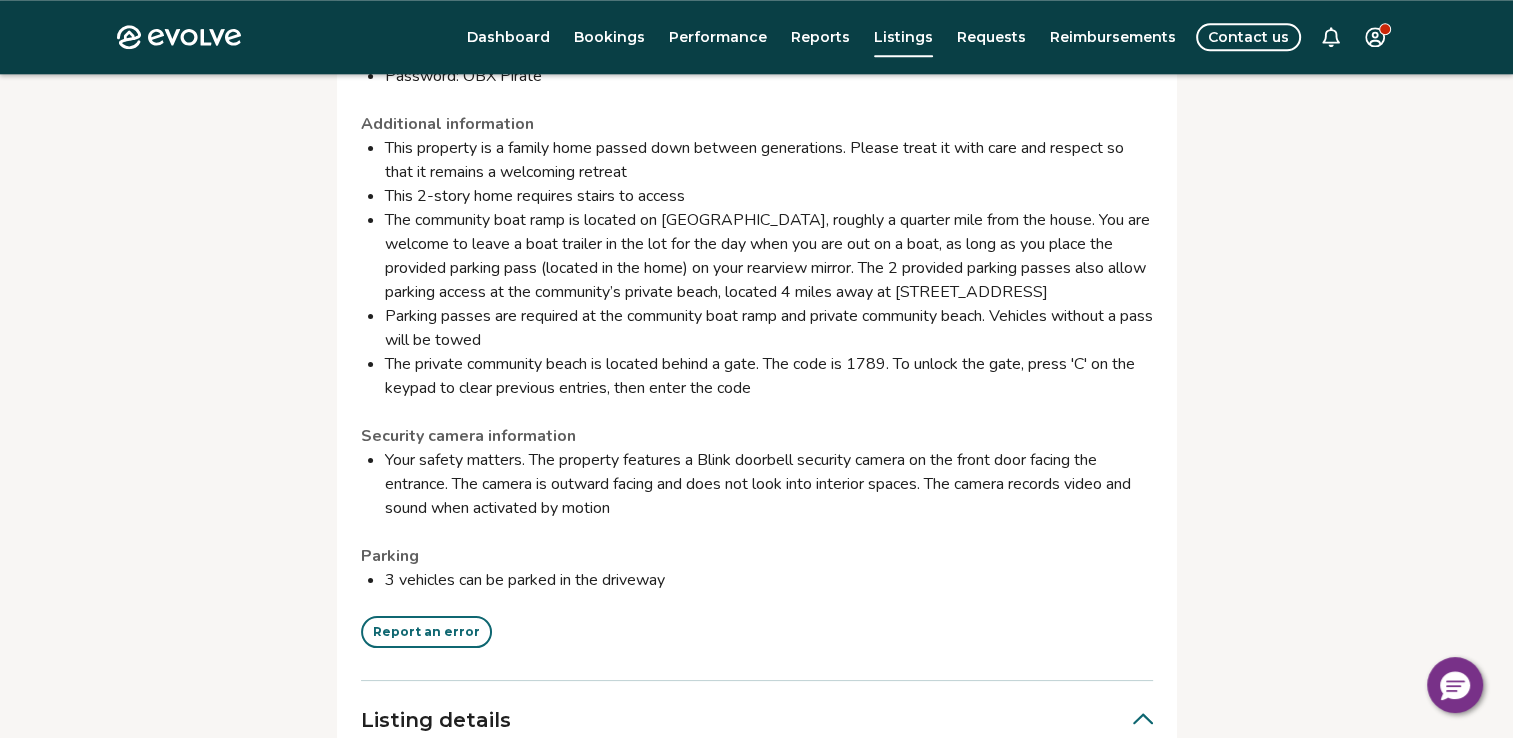 scroll, scrollTop: 2206, scrollLeft: 0, axis: vertical 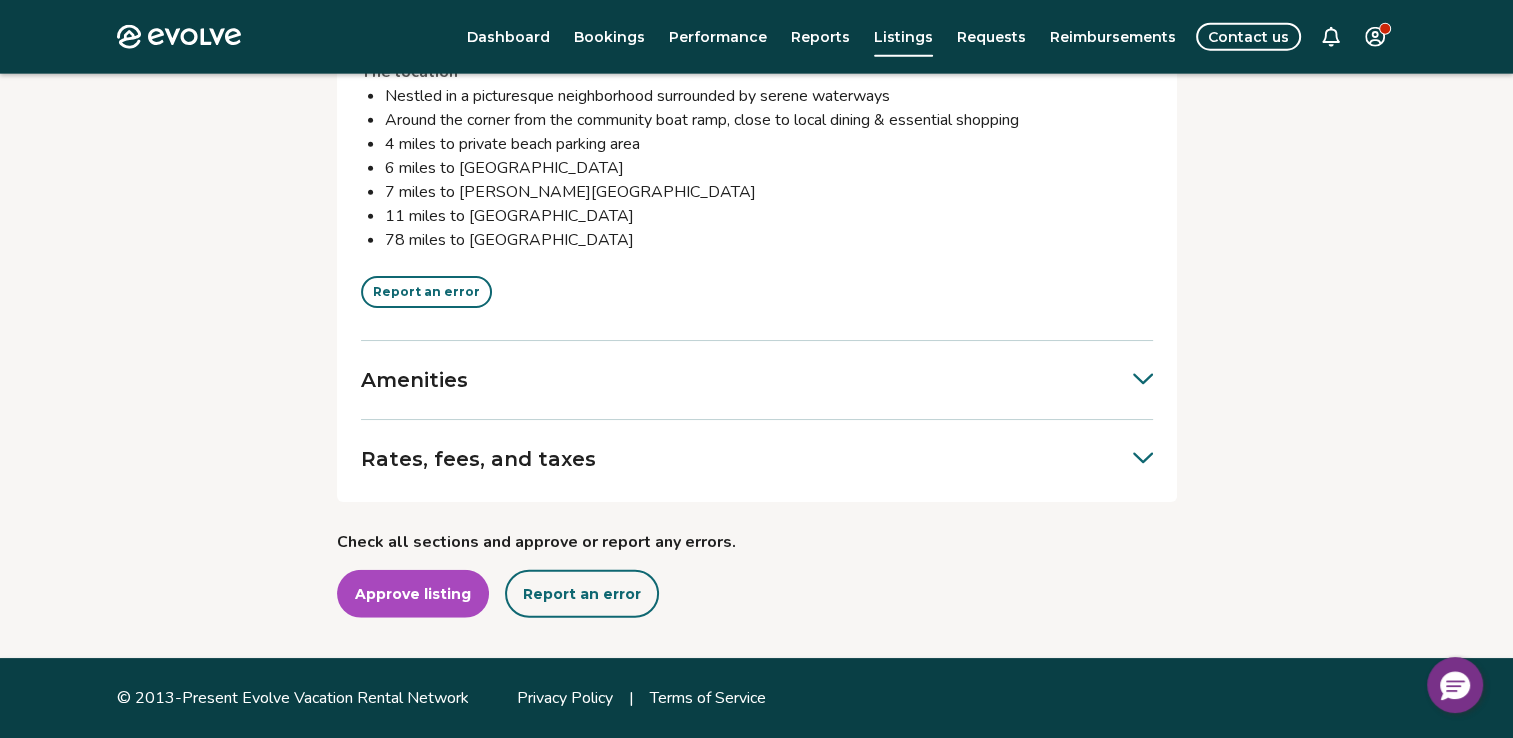 click on "Amenities" at bounding box center (757, 380) 